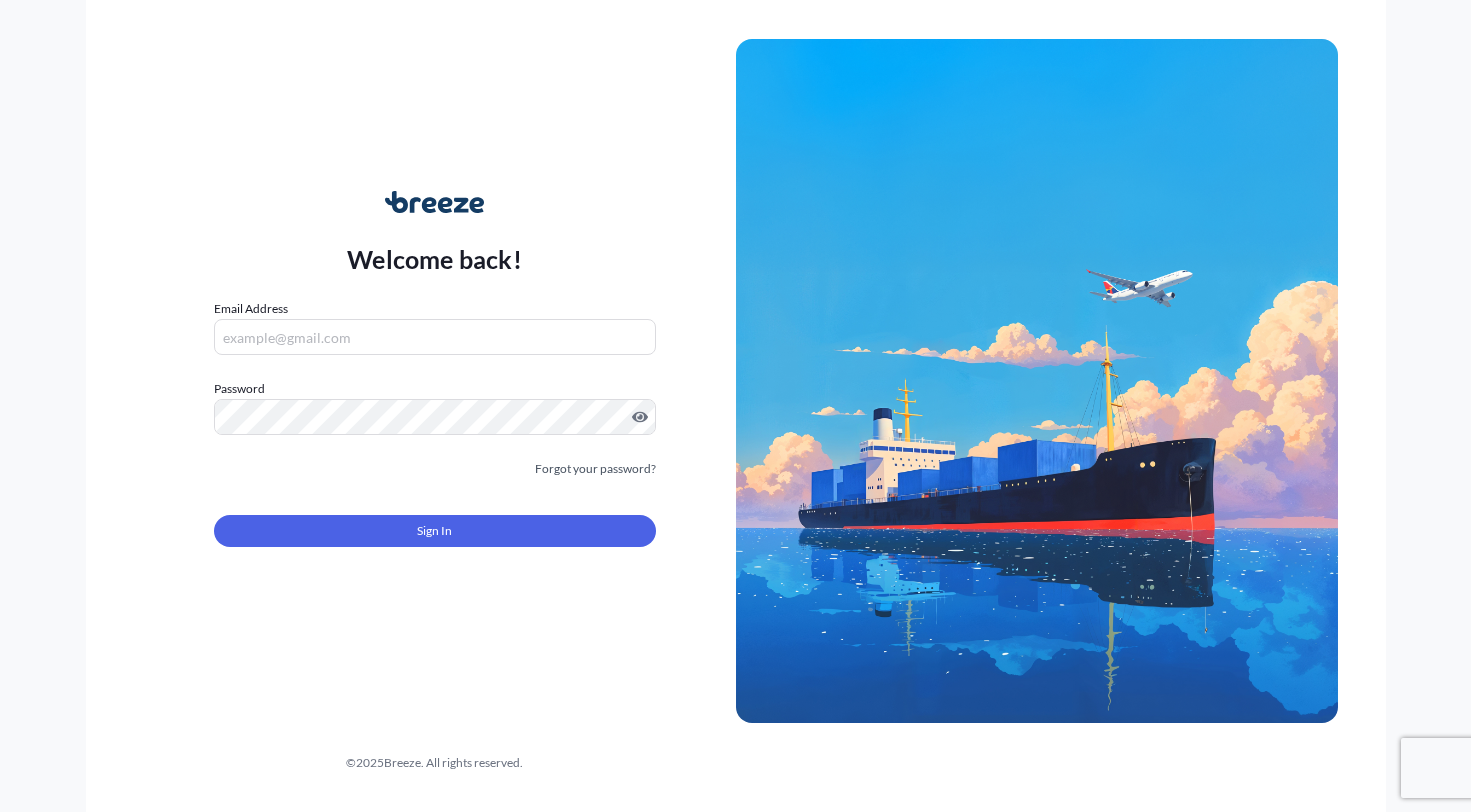 scroll, scrollTop: 0, scrollLeft: 0, axis: both 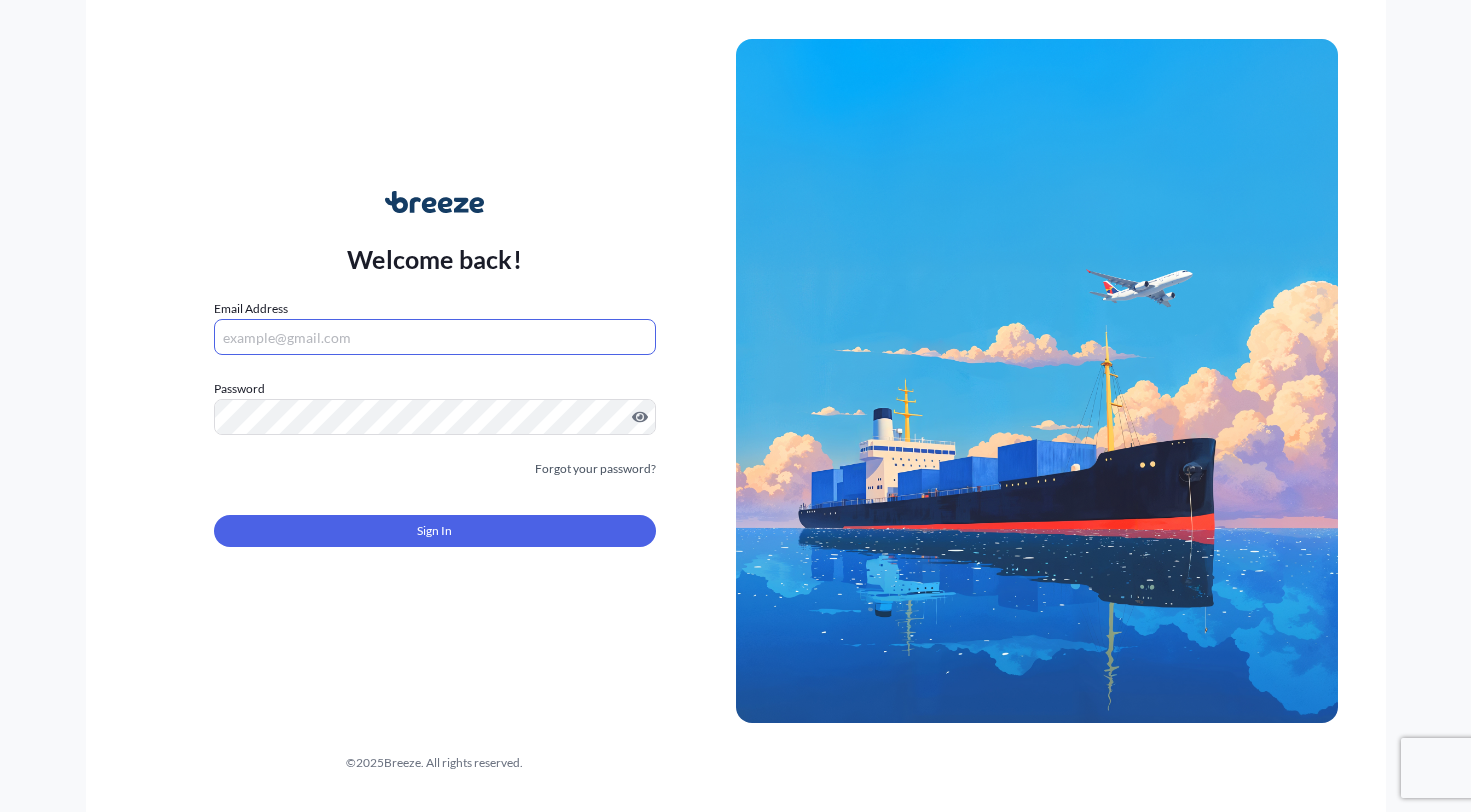 click on "Email Address" at bounding box center (435, 337) 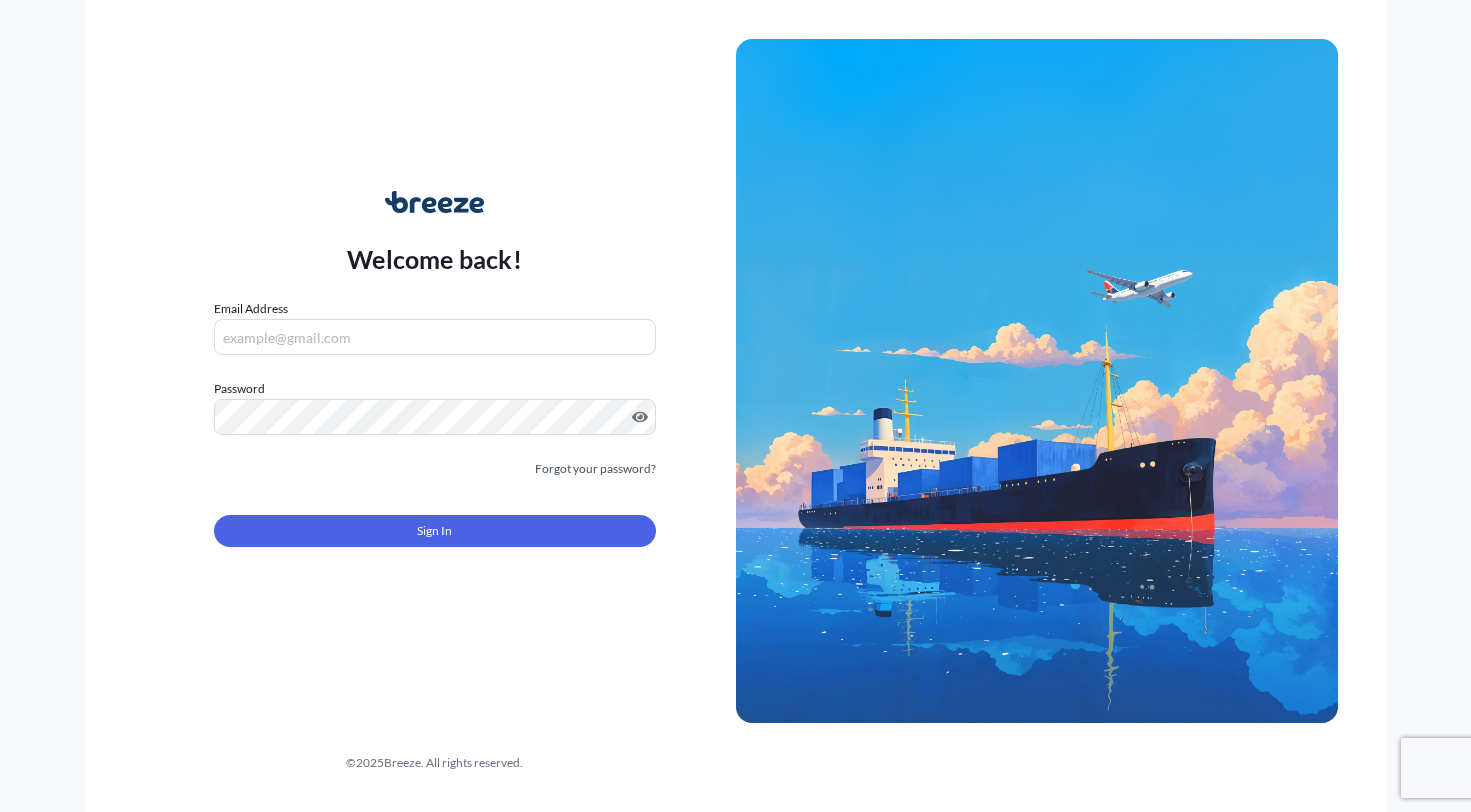 scroll, scrollTop: 0, scrollLeft: 0, axis: both 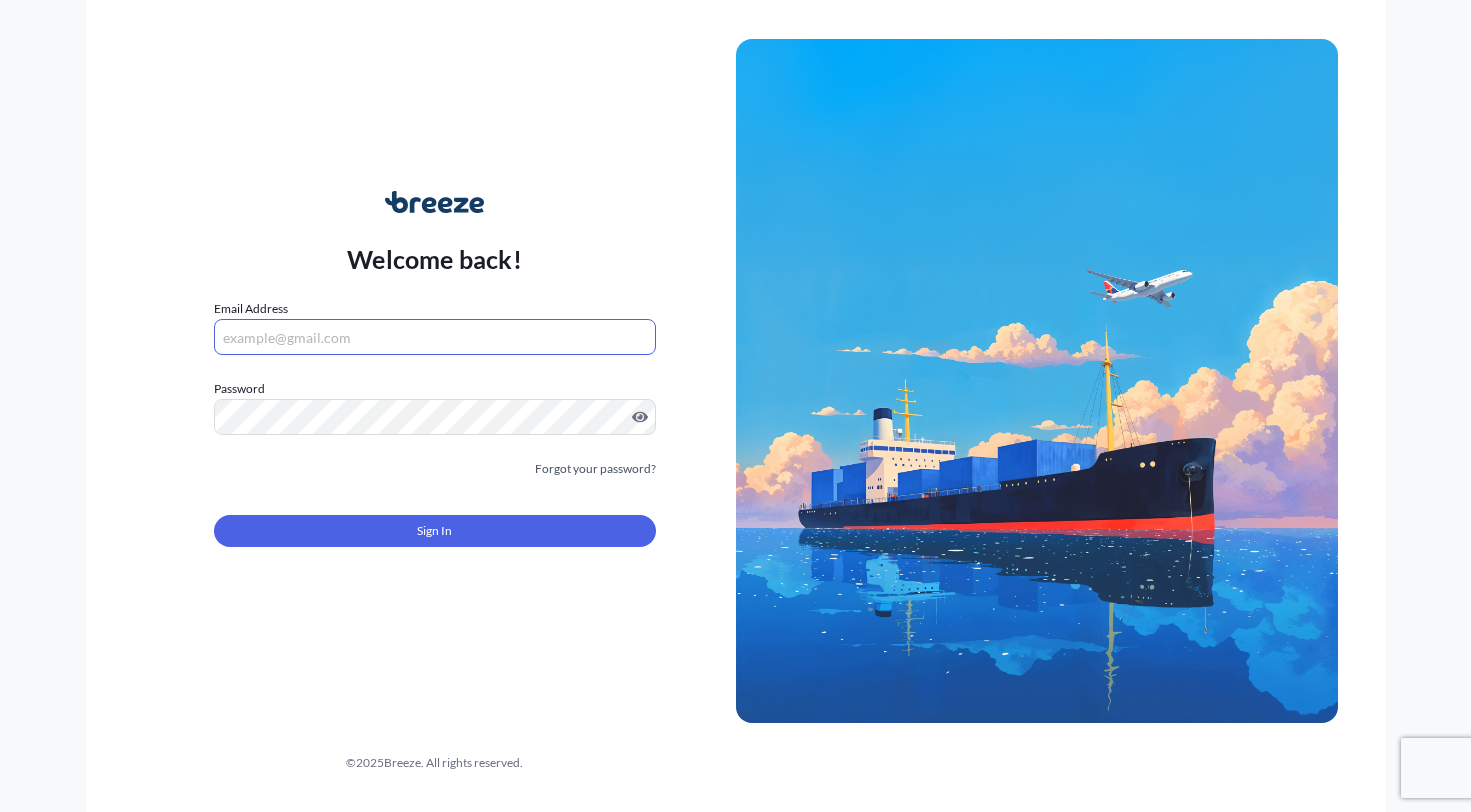 paste on "[EMAIL]" 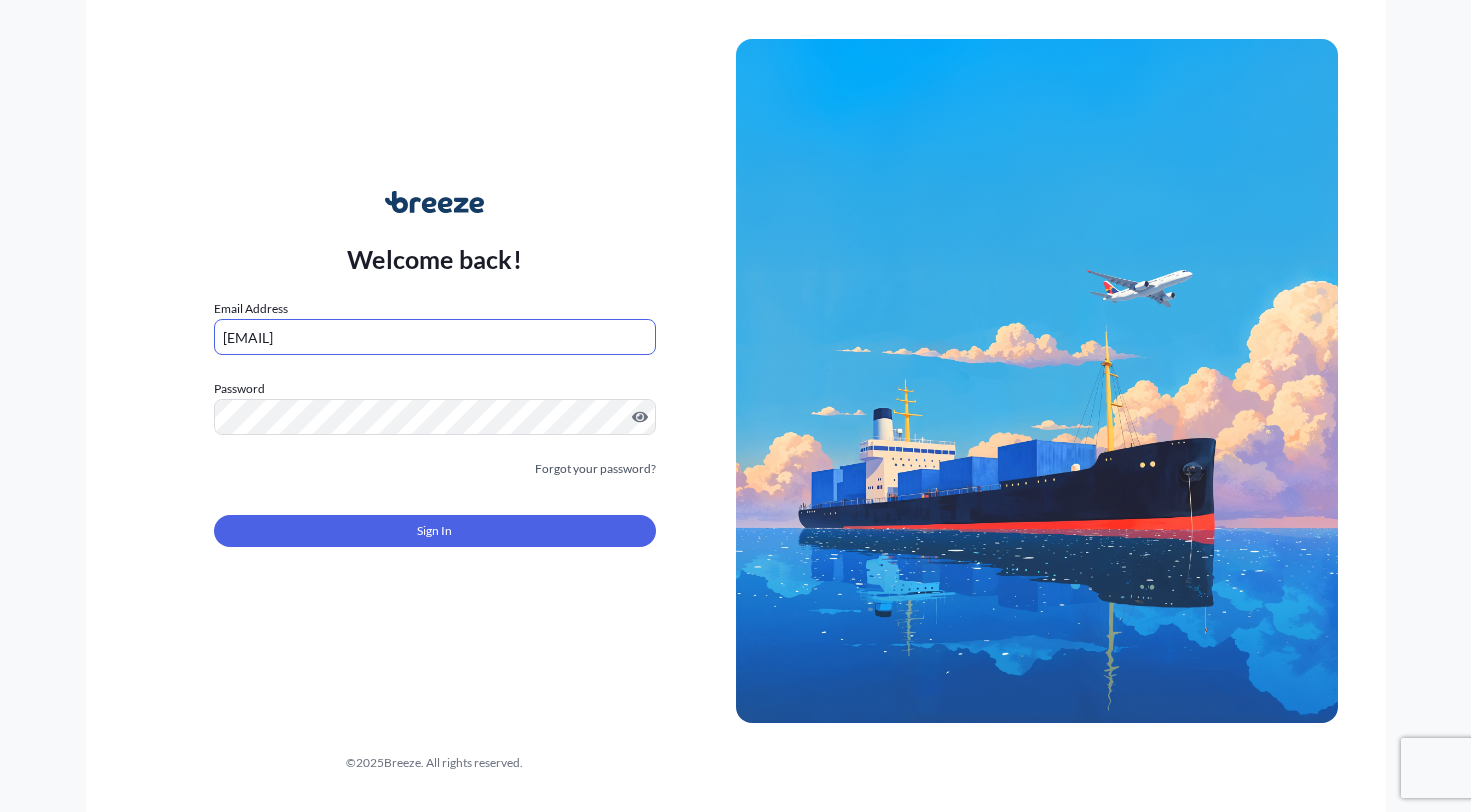 type on "[EMAIL]" 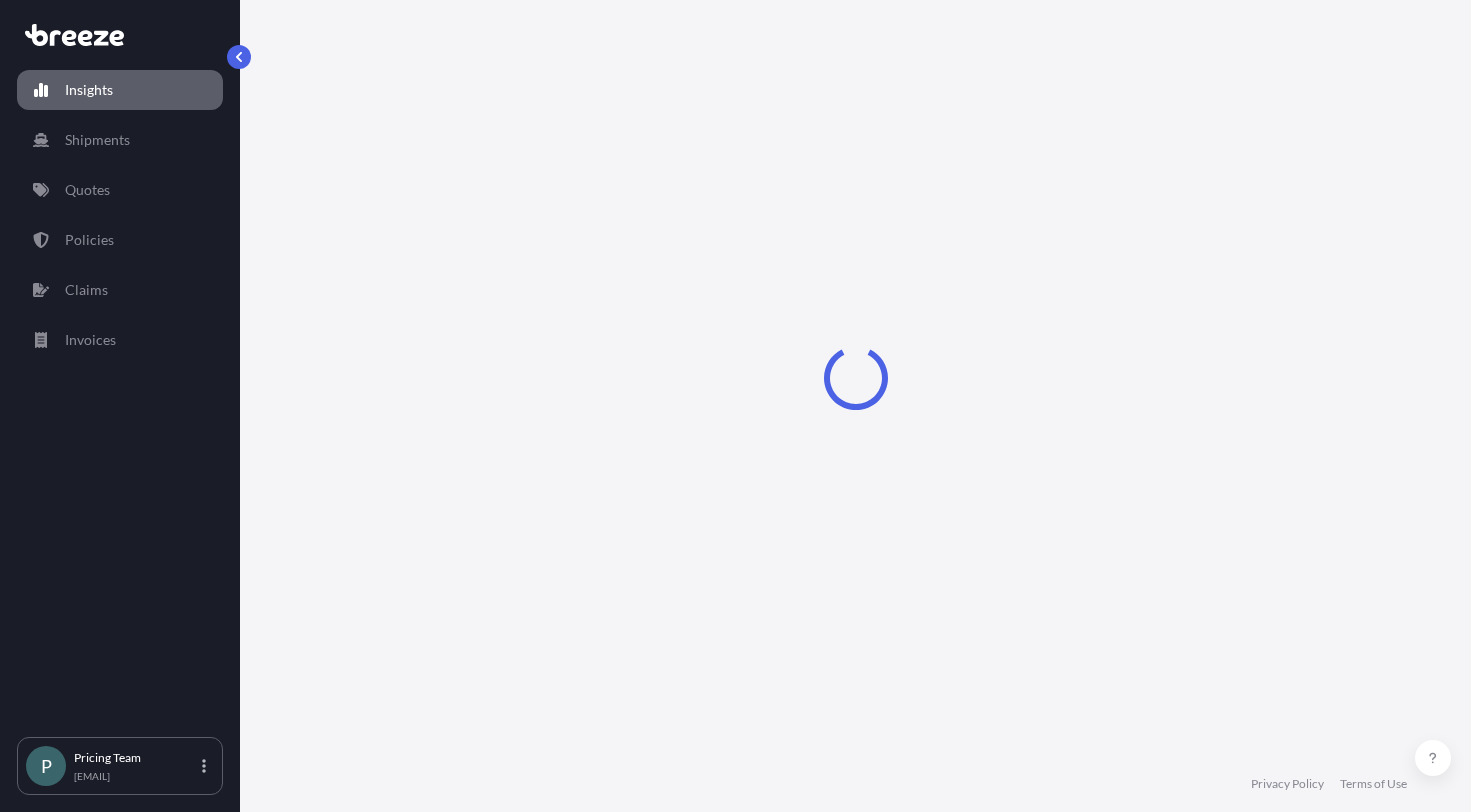 select on "2025" 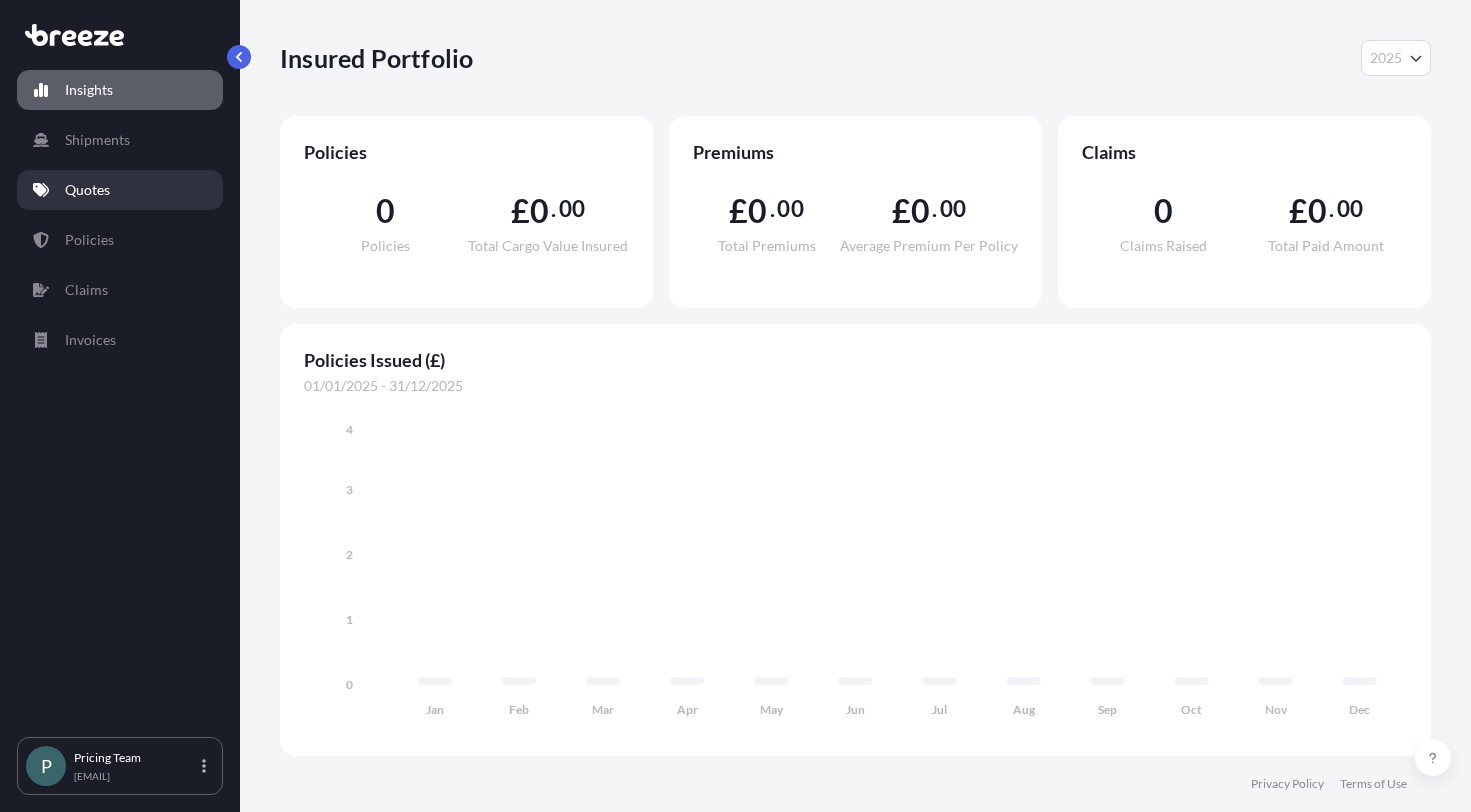 click on "Quotes" at bounding box center (120, 190) 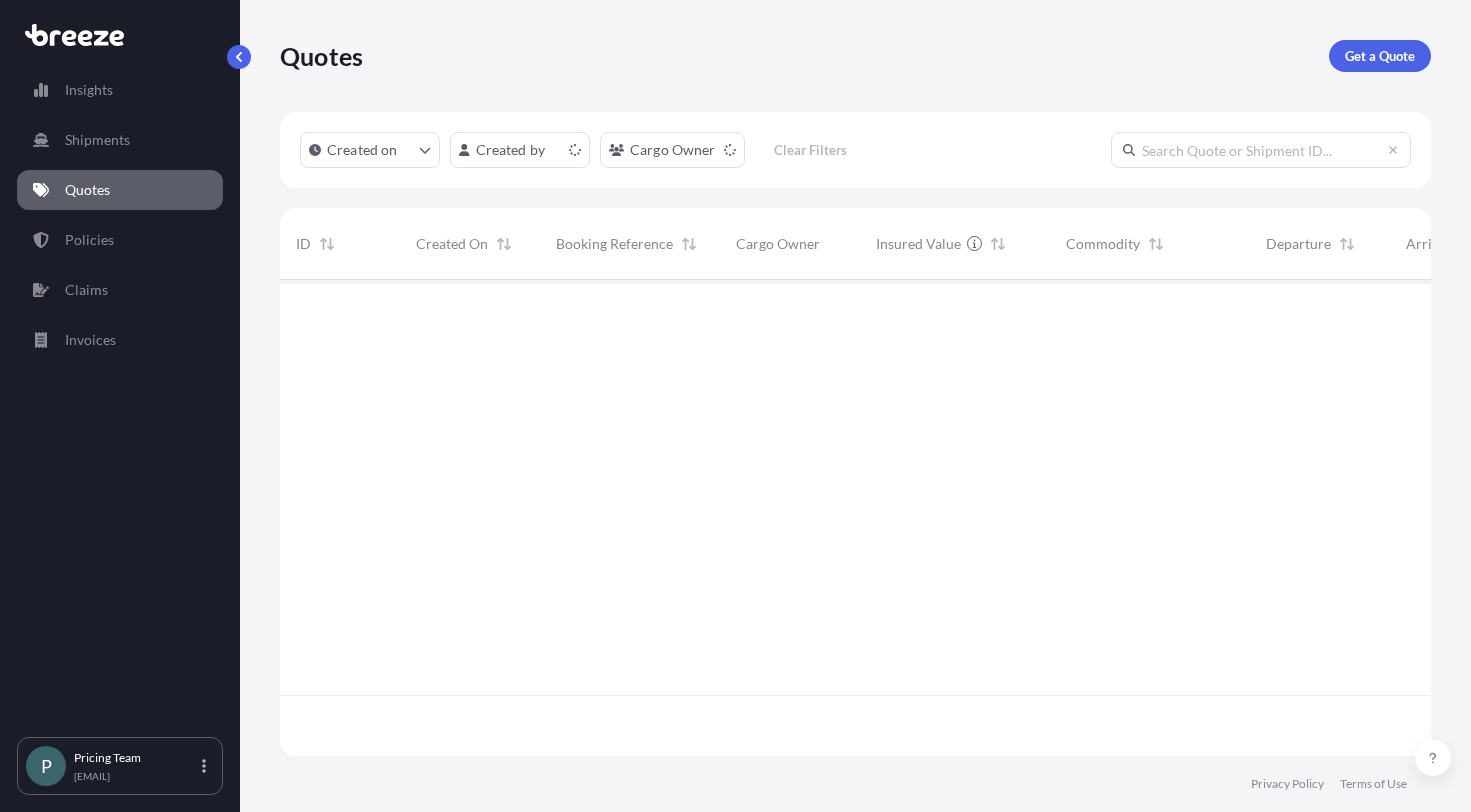 scroll, scrollTop: 16, scrollLeft: 16, axis: both 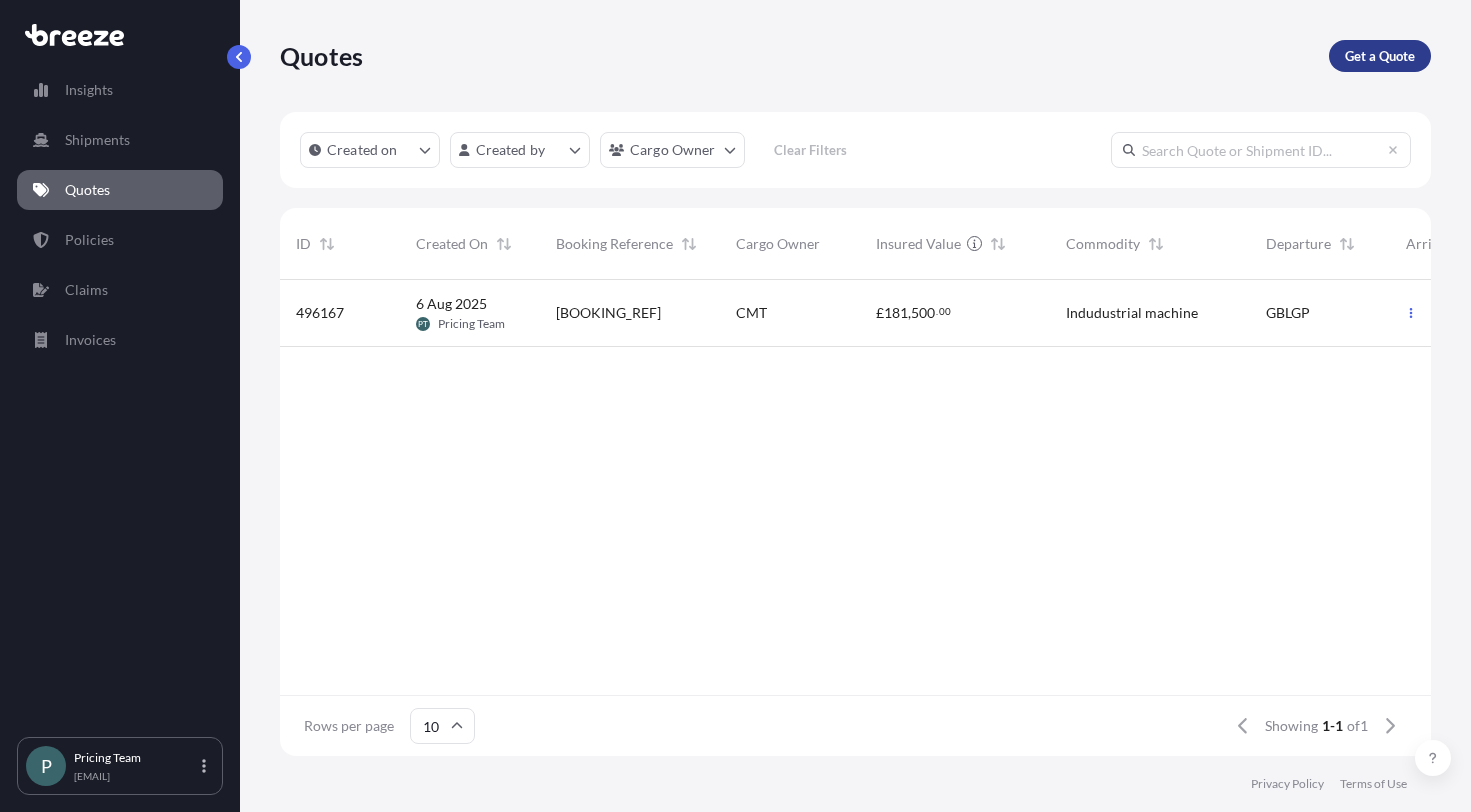 click on "Get a Quote" at bounding box center [1380, 56] 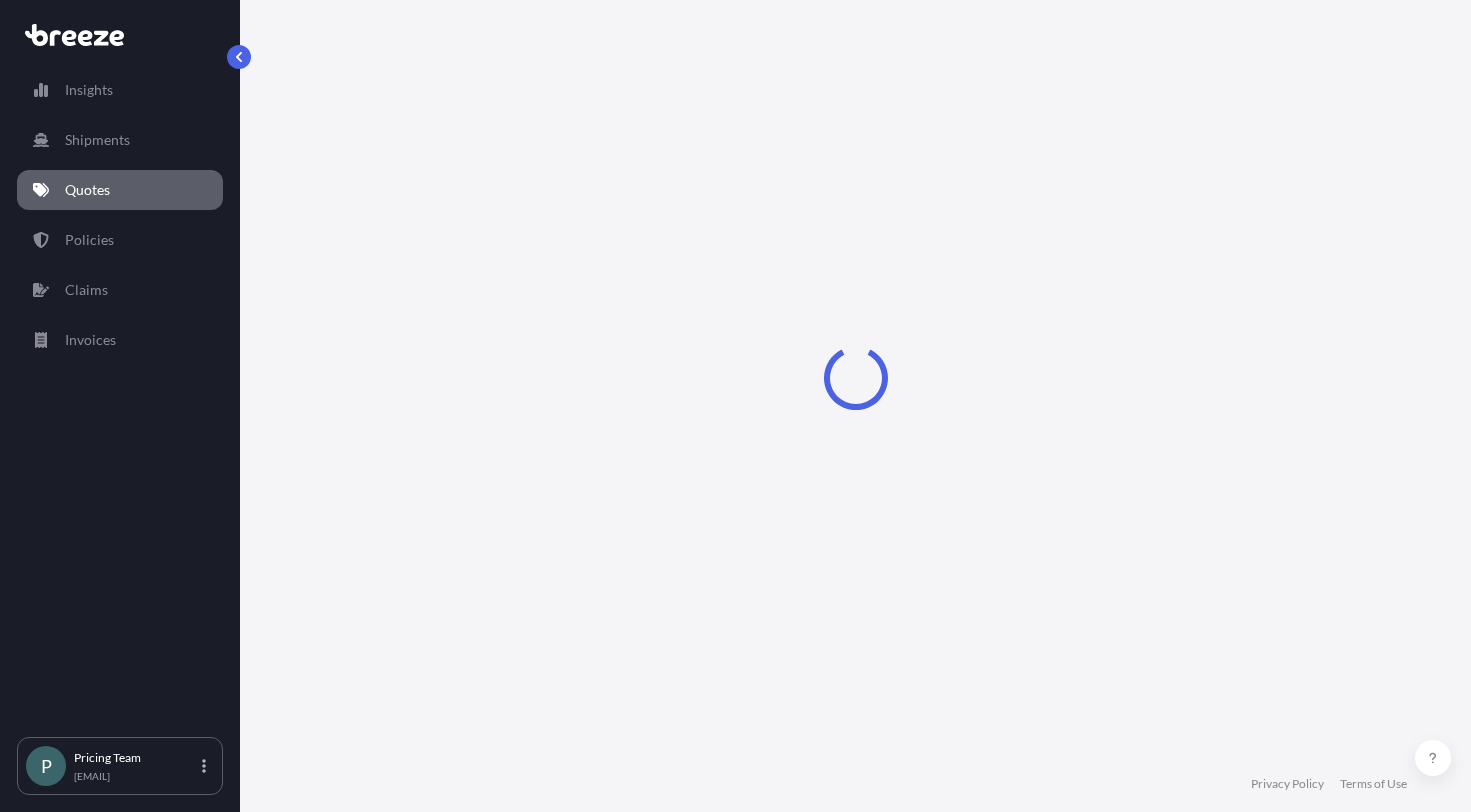 select on "Sea" 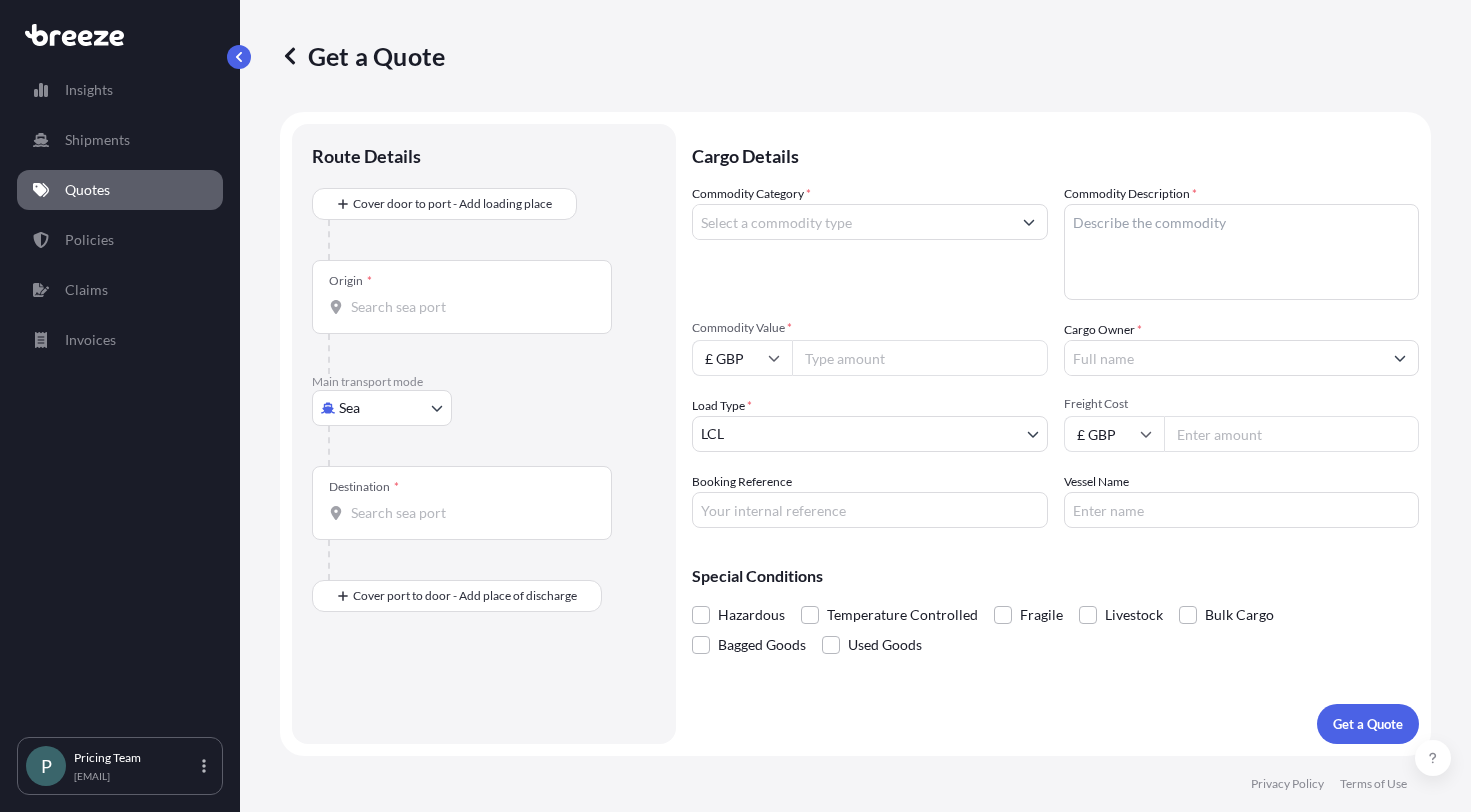 click on "Origin *" at bounding box center (469, 307) 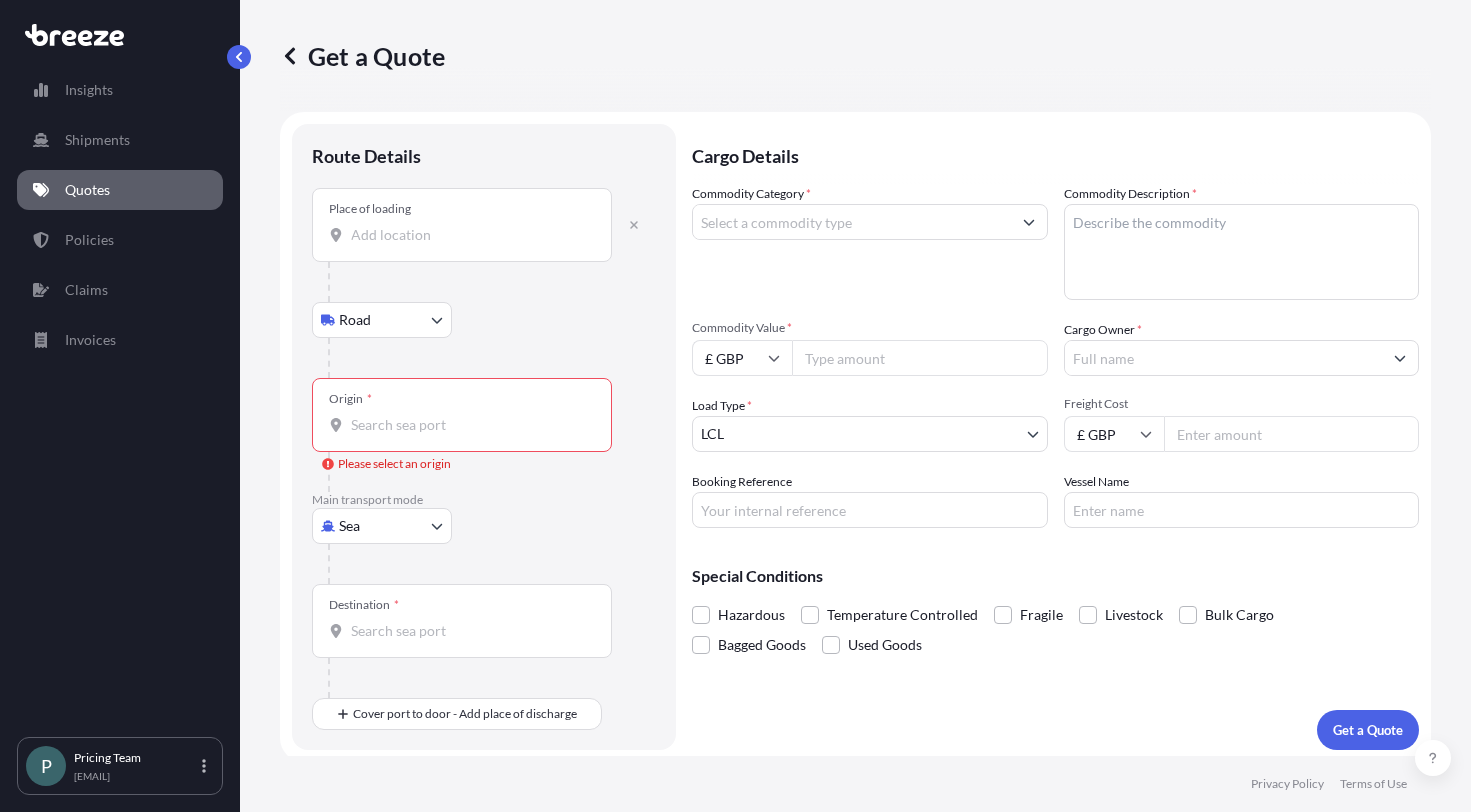 click on "Place of loading" at bounding box center (462, 225) 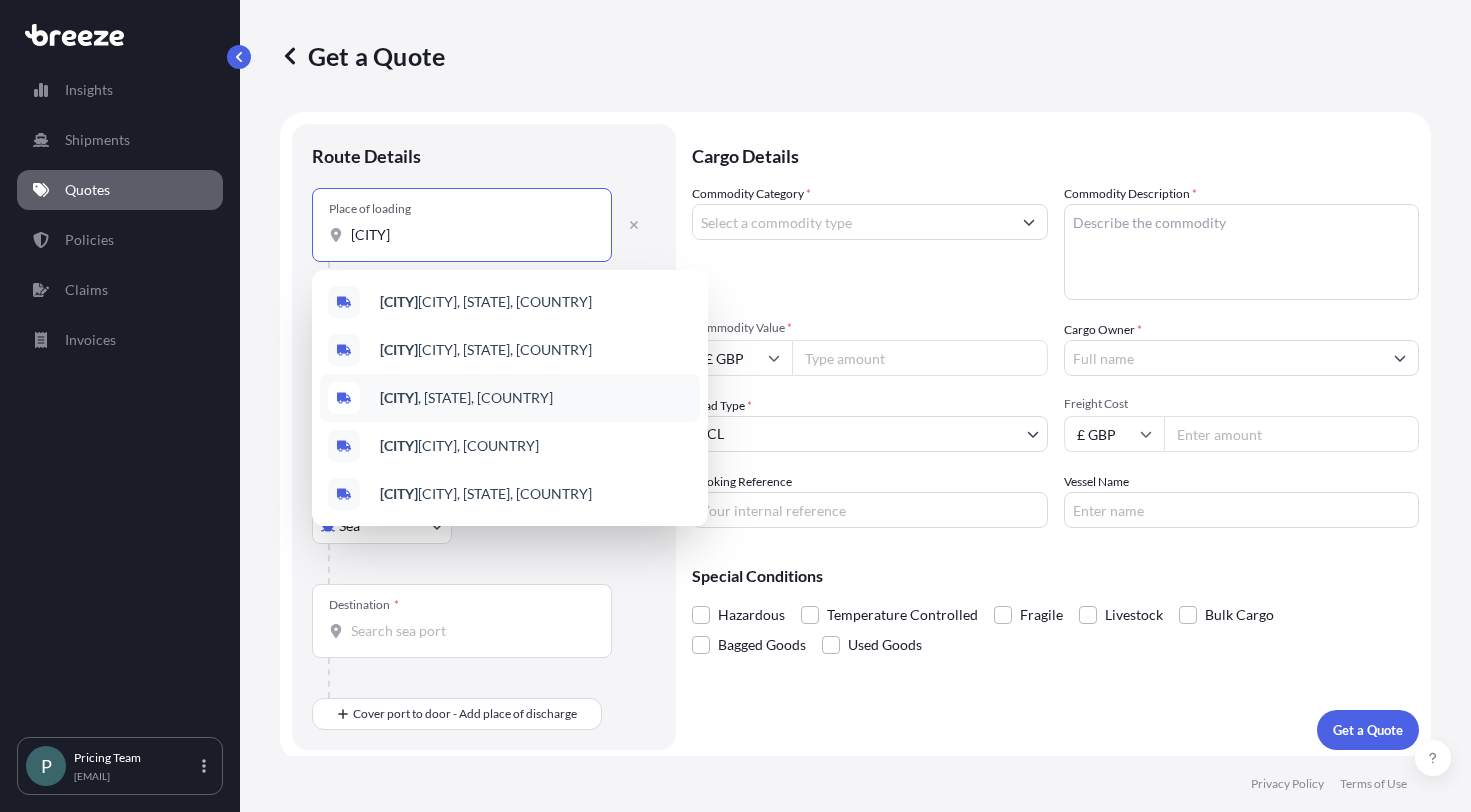 click on "[CITY], [STATE], [COUNTRY]" at bounding box center (466, 398) 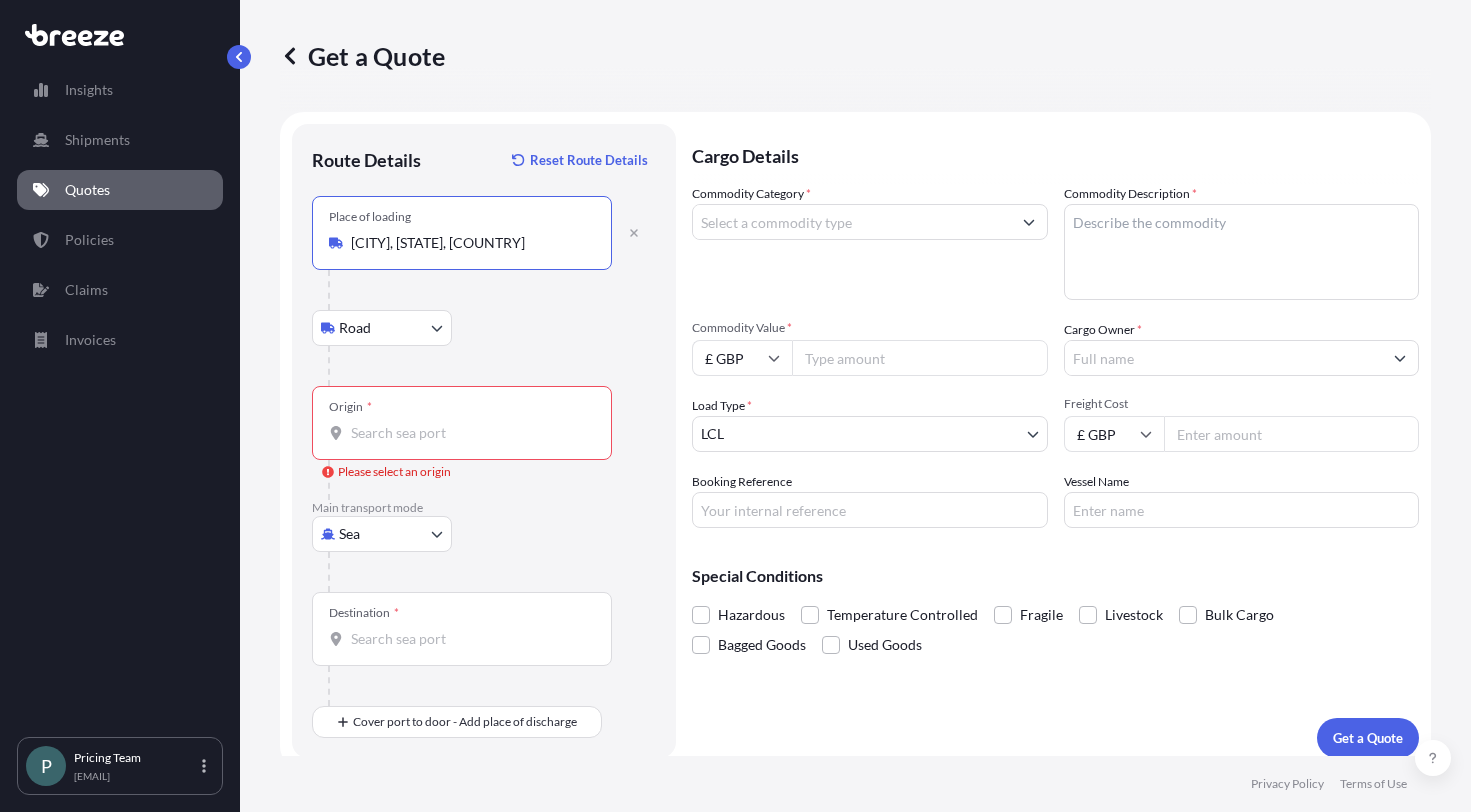 type on "[CITY], [STATE], [COUNTRY]" 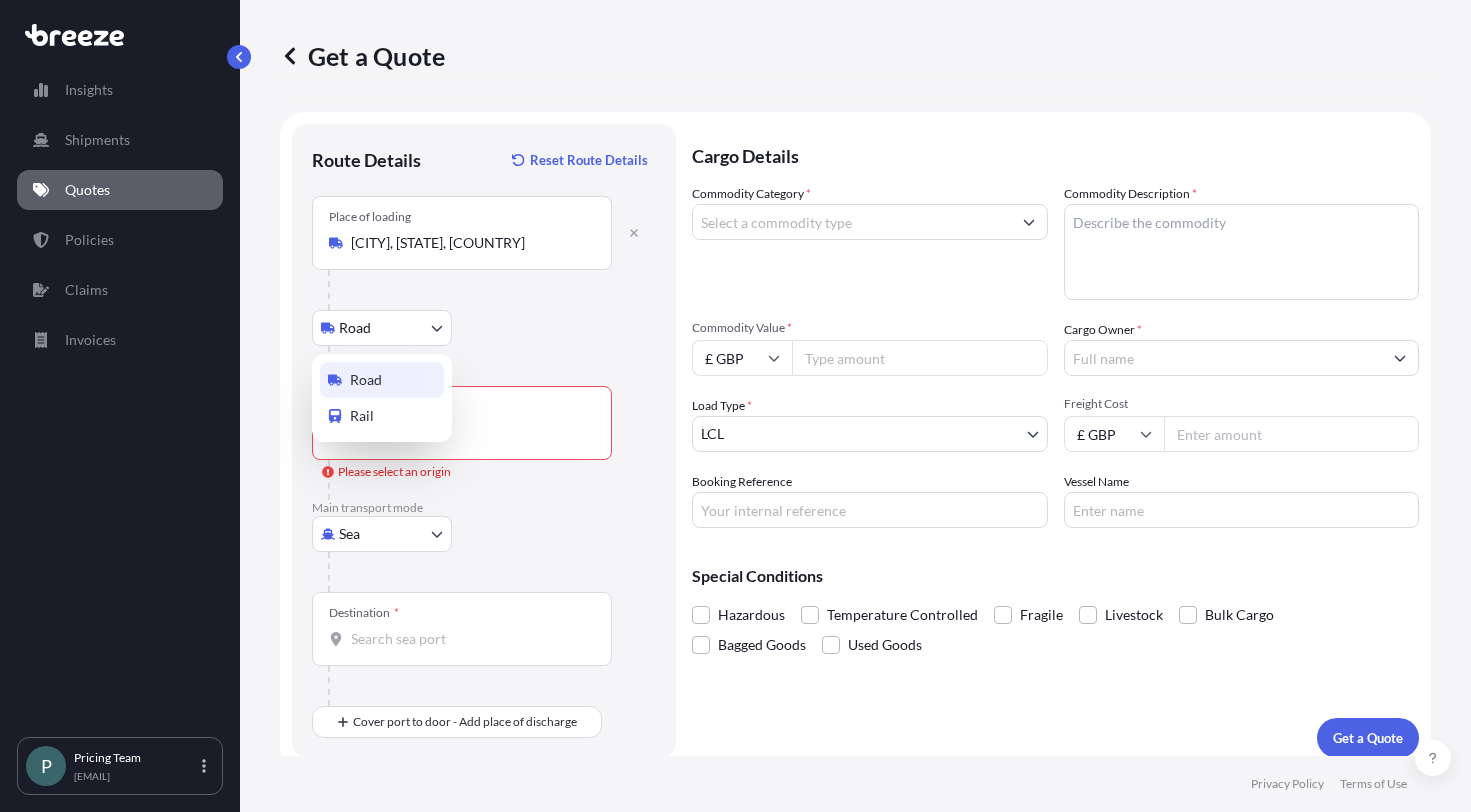 click on "Road" at bounding box center [382, 380] 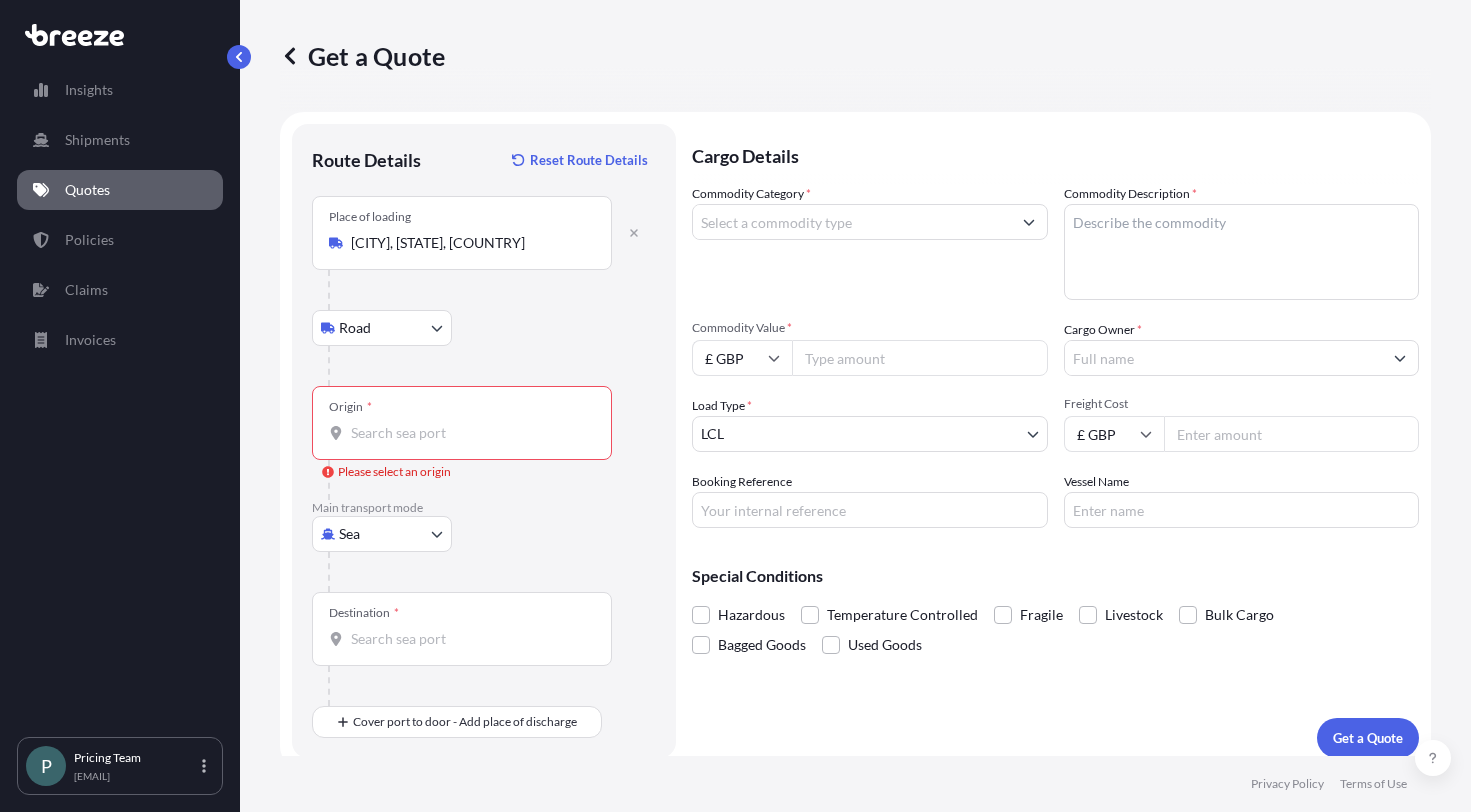 click on "Origin *" at bounding box center (462, 423) 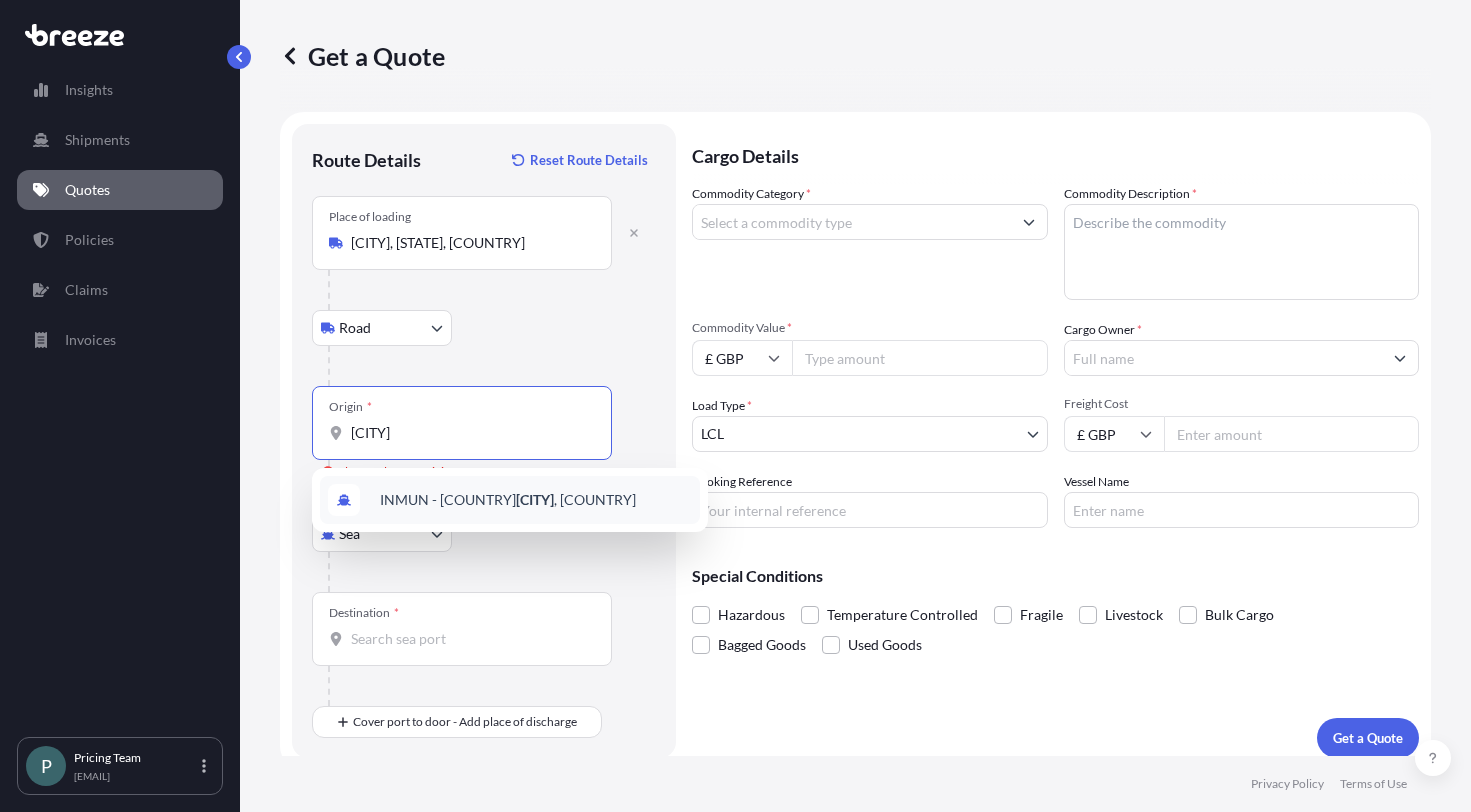 click on "INMUN -  Mundra , India" at bounding box center (508, 500) 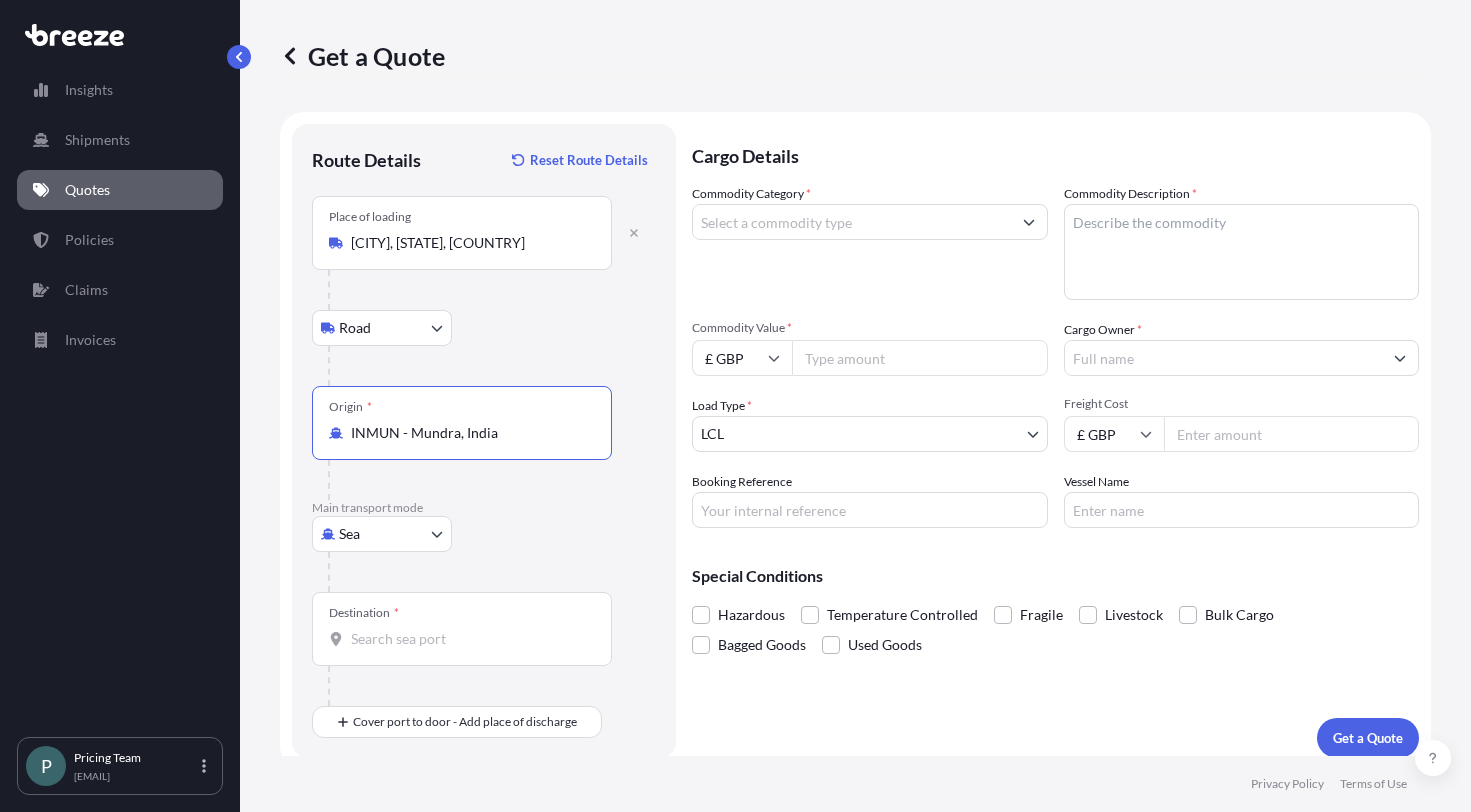 scroll, scrollTop: 14, scrollLeft: 0, axis: vertical 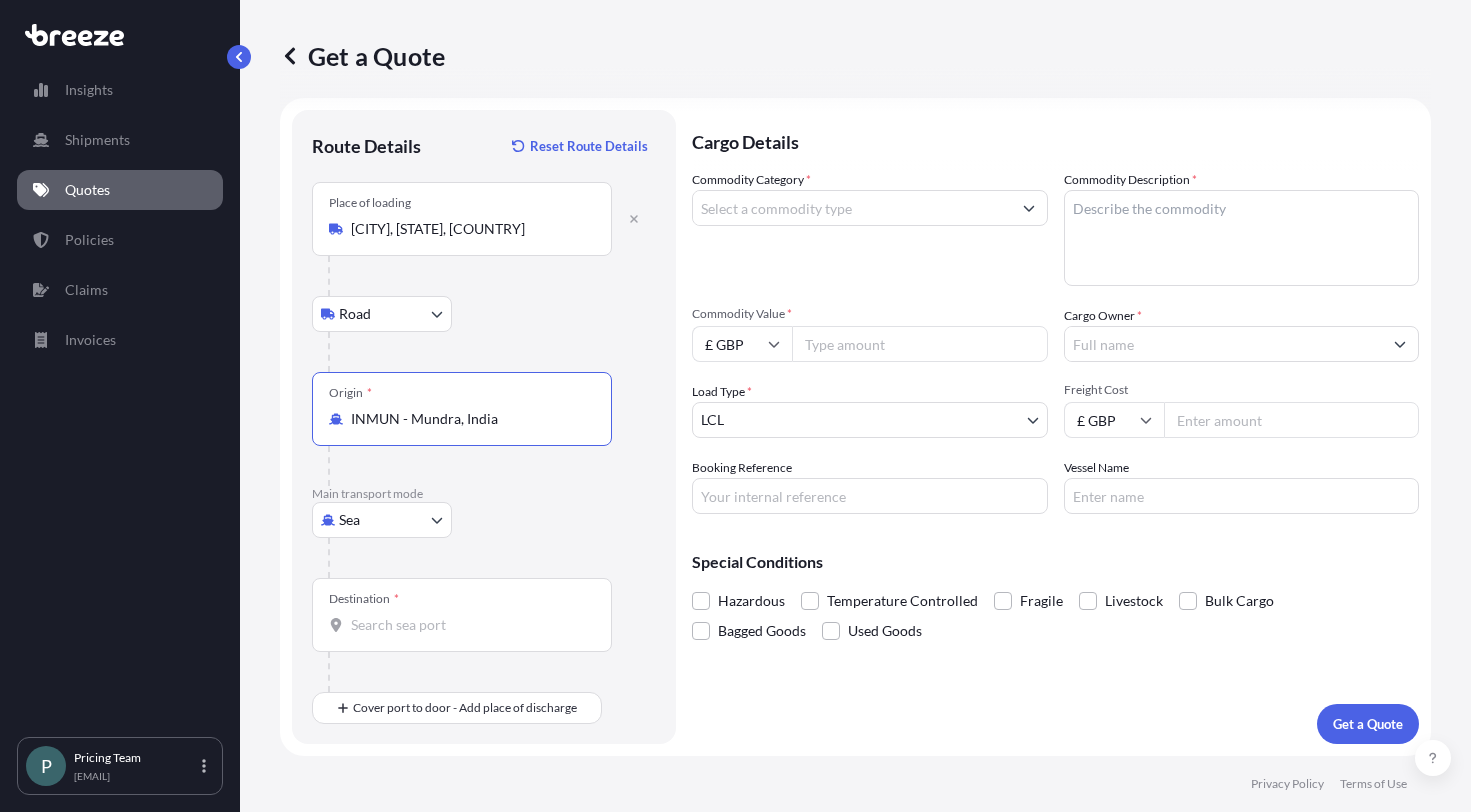type on "INMUN - Mundra, India" 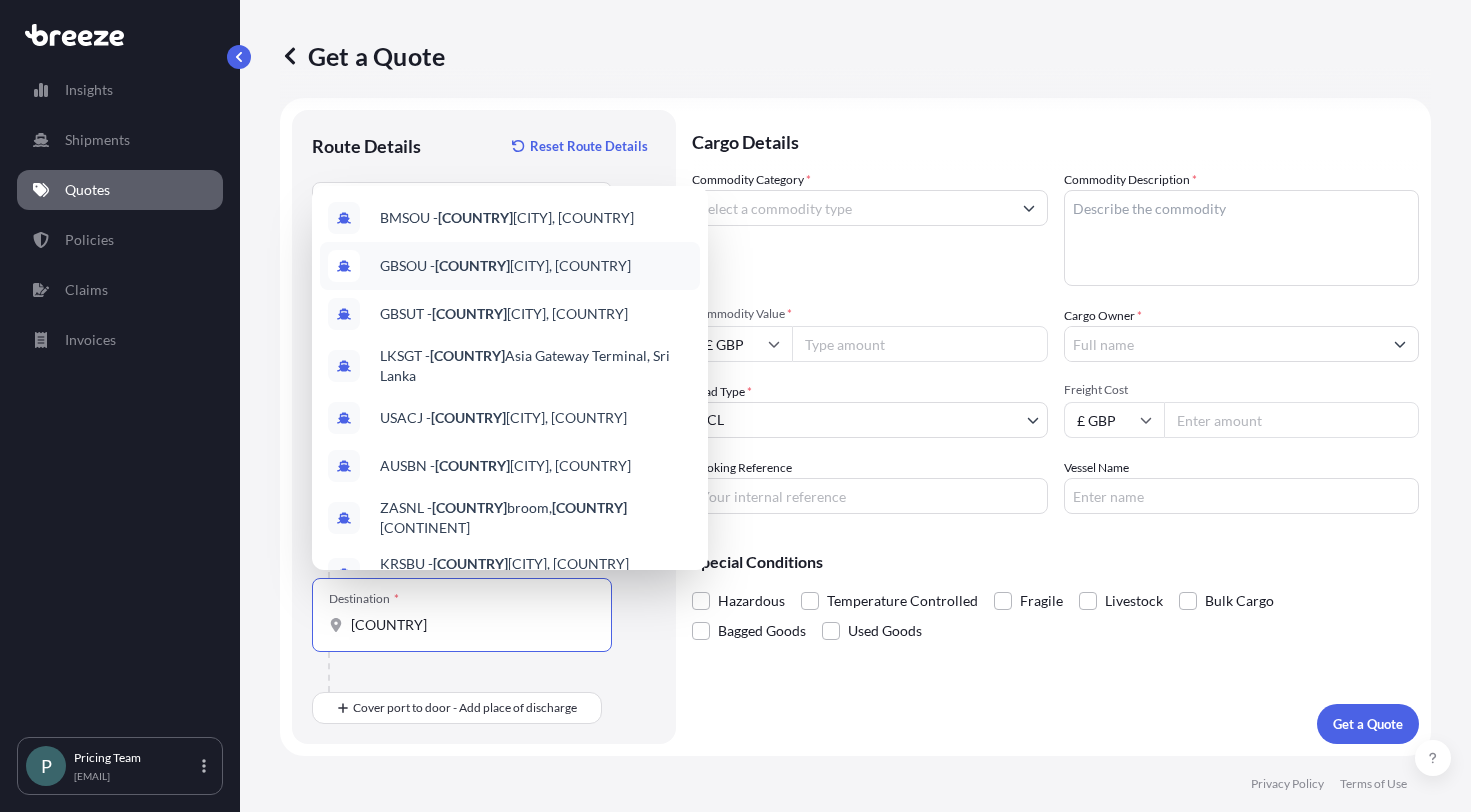 click on "GBSOU -  [CITY], [COUNTRY]" at bounding box center [505, 266] 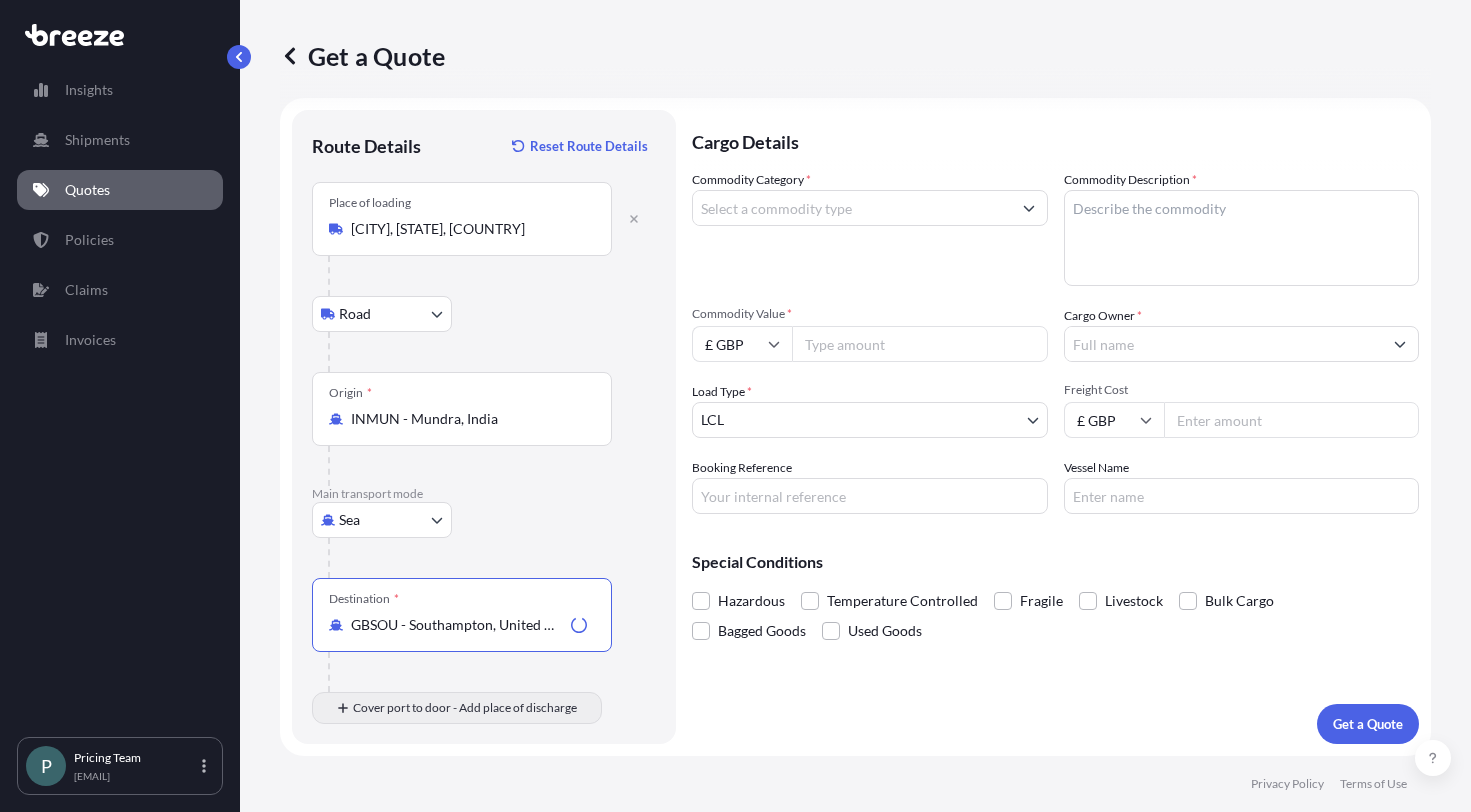 type on "GBSOU - Southampton, United Kingdom" 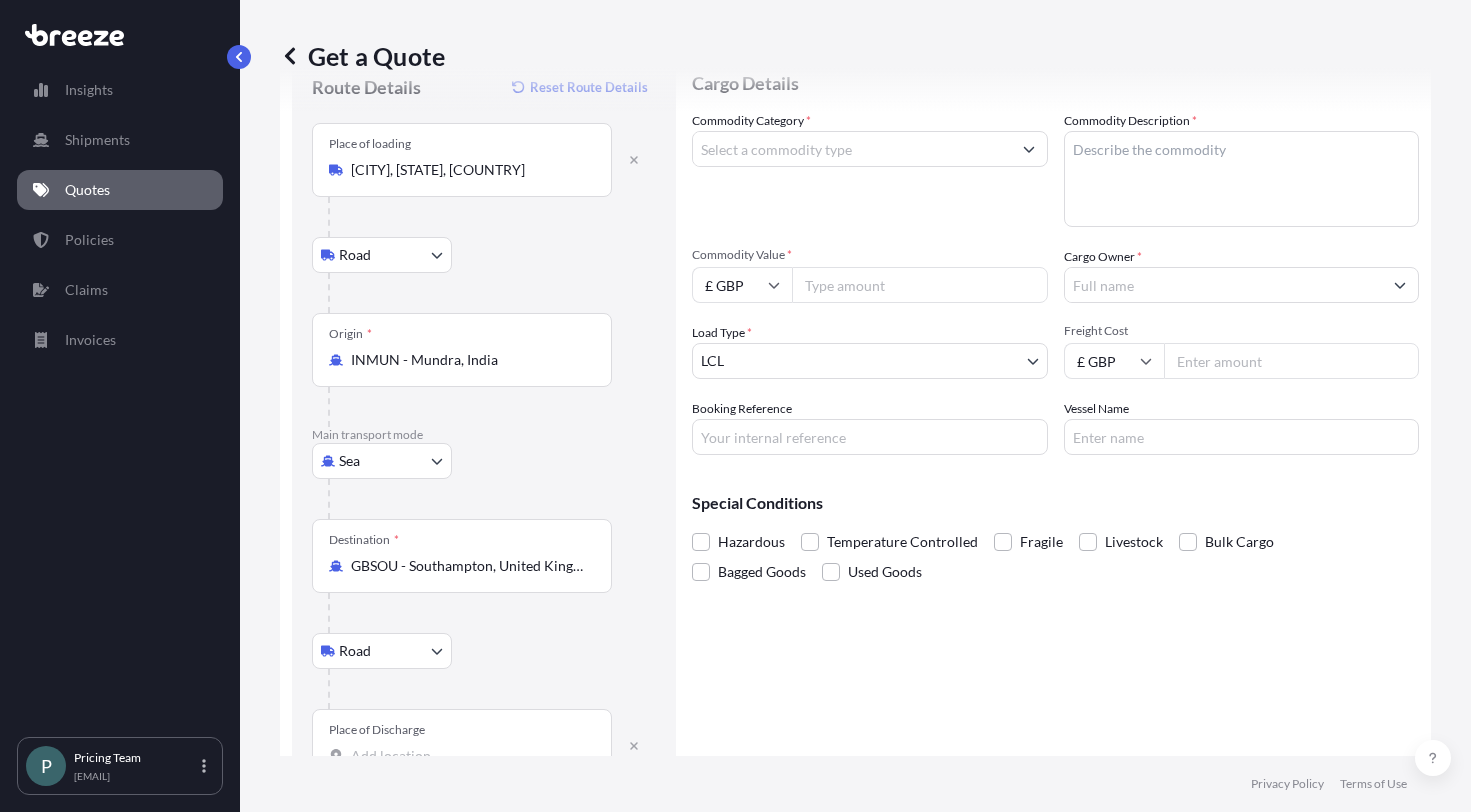 scroll, scrollTop: 132, scrollLeft: 0, axis: vertical 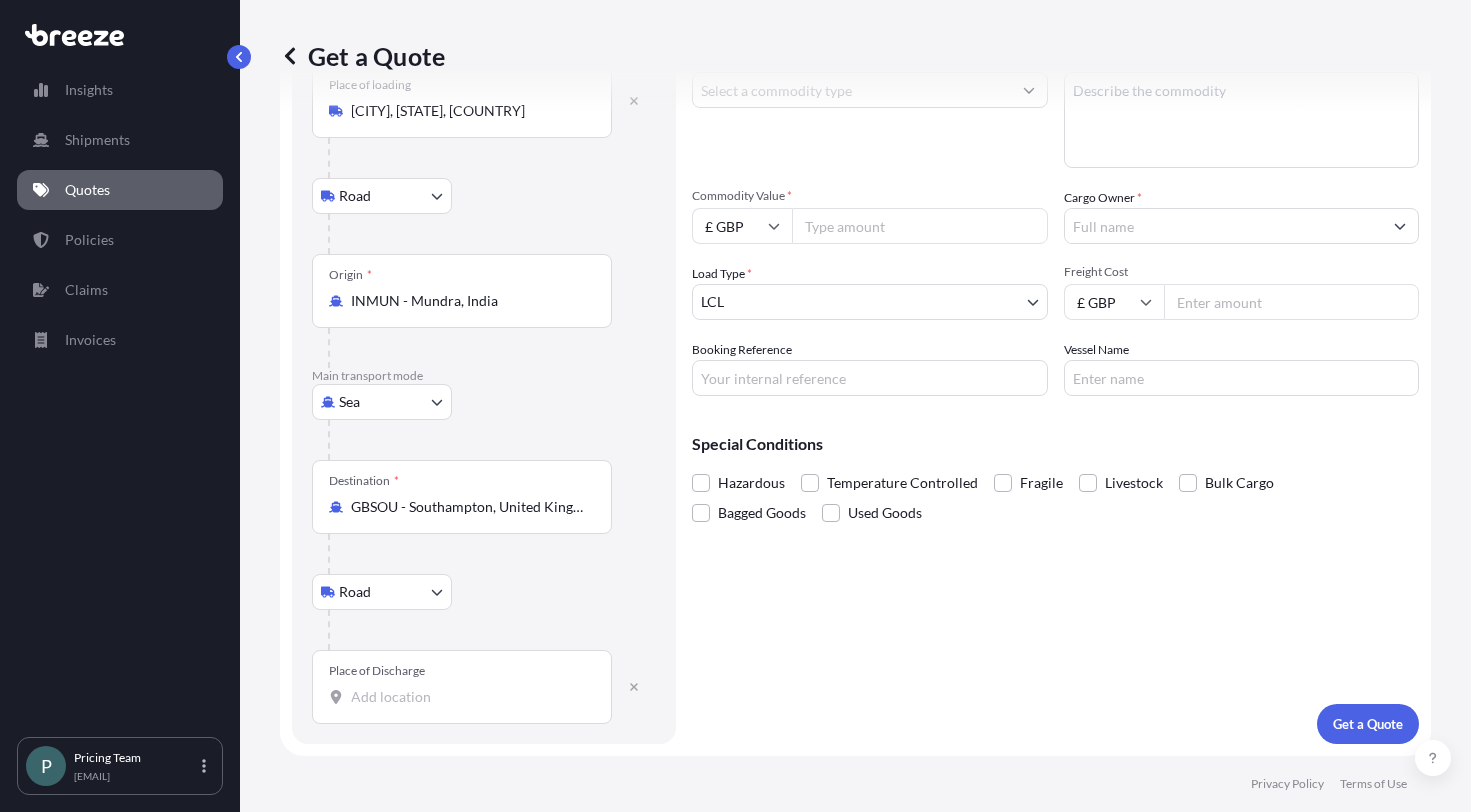click on "Place of Discharge" at bounding box center (462, 687) 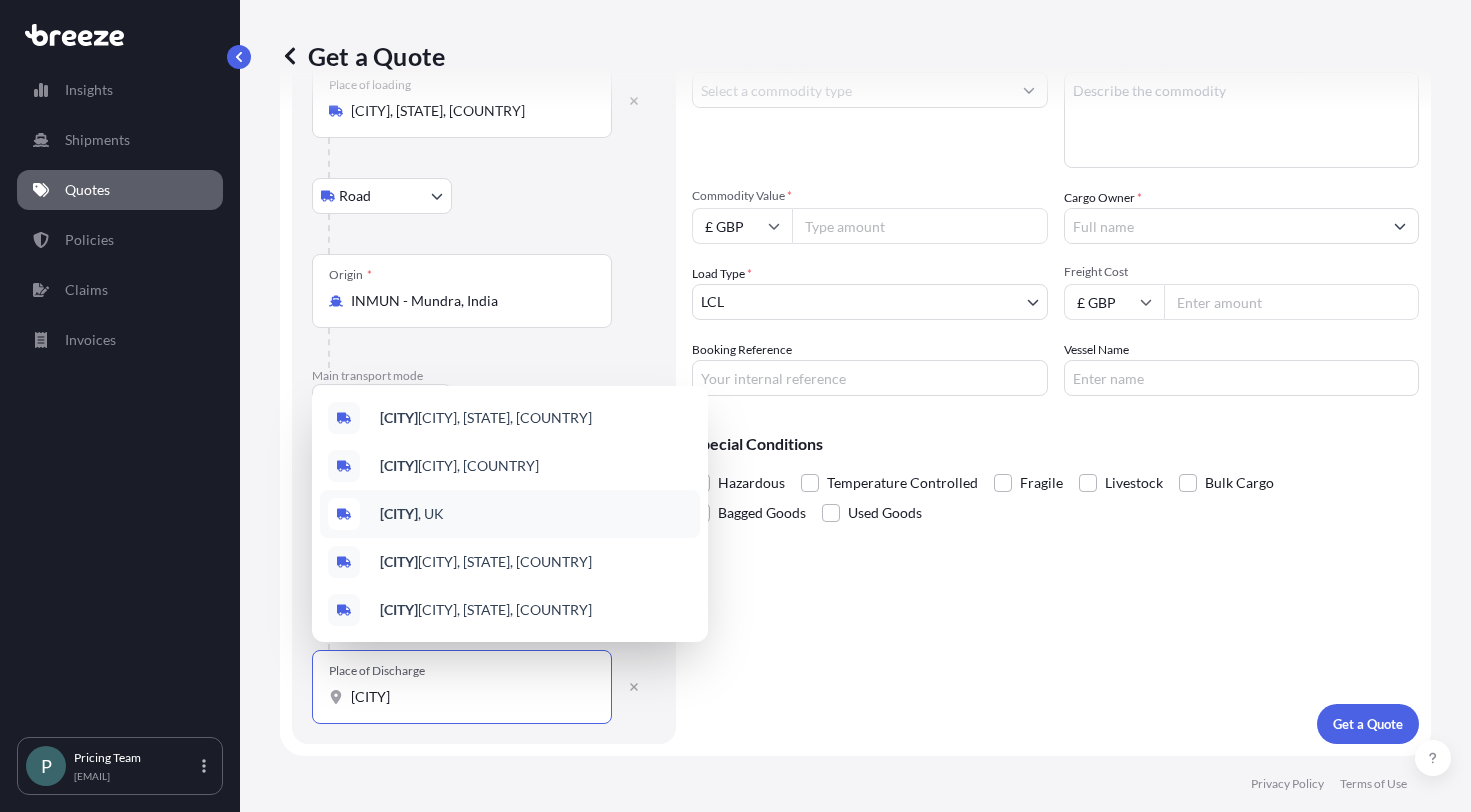 click on "[CITY], [COUNTRY]" at bounding box center (412, 514) 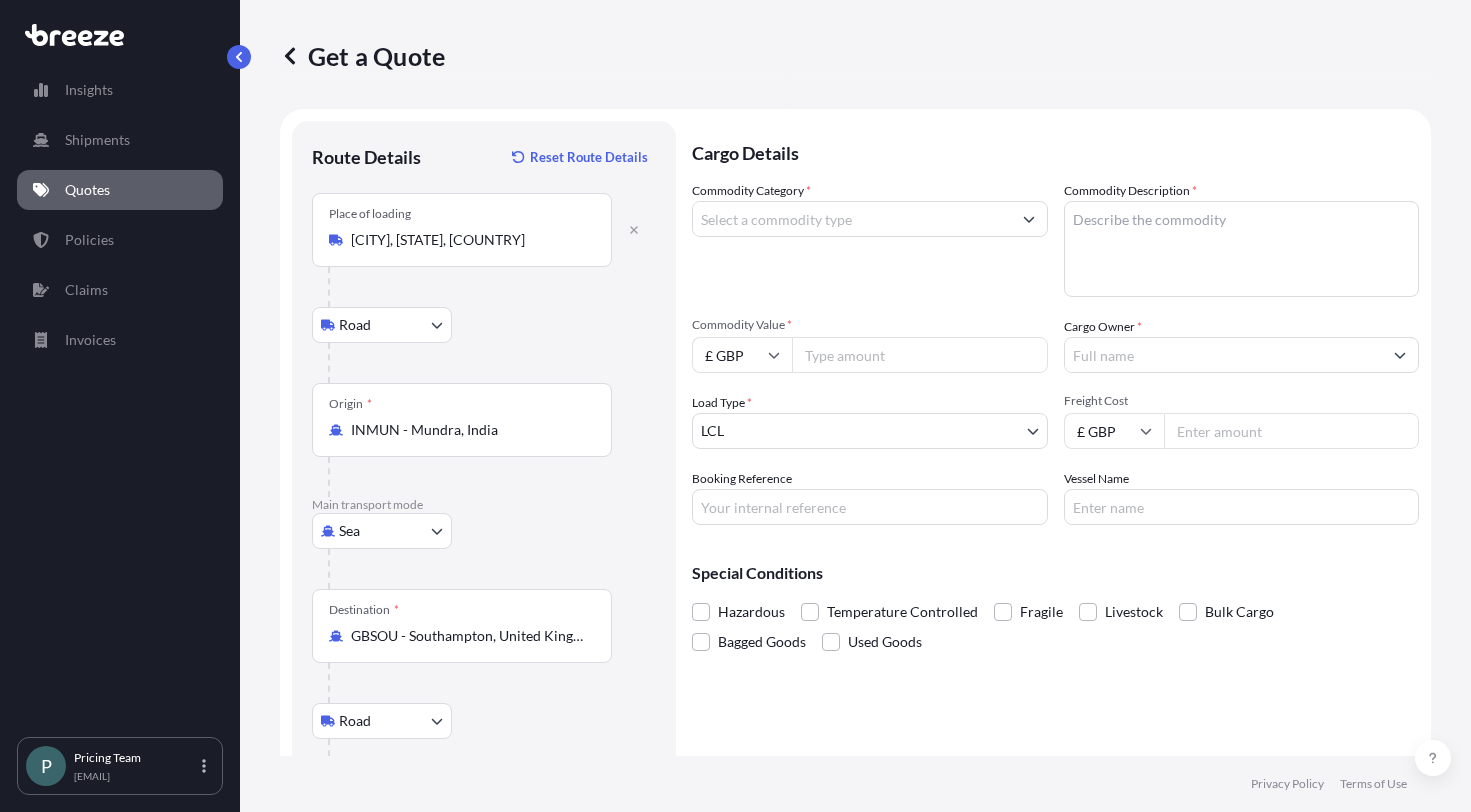 scroll, scrollTop: 0, scrollLeft: 0, axis: both 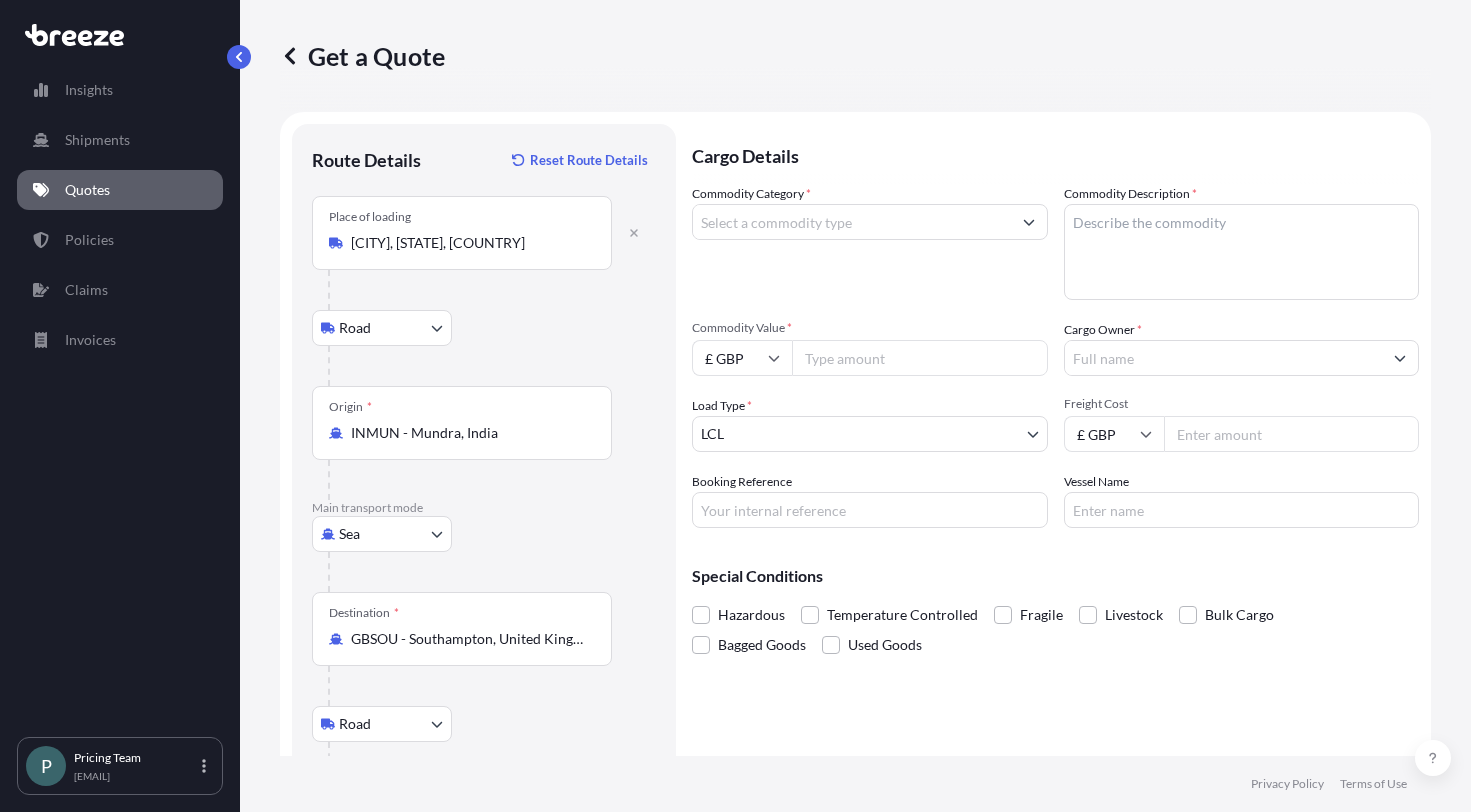 type on "[CITY], [COUNTRY]" 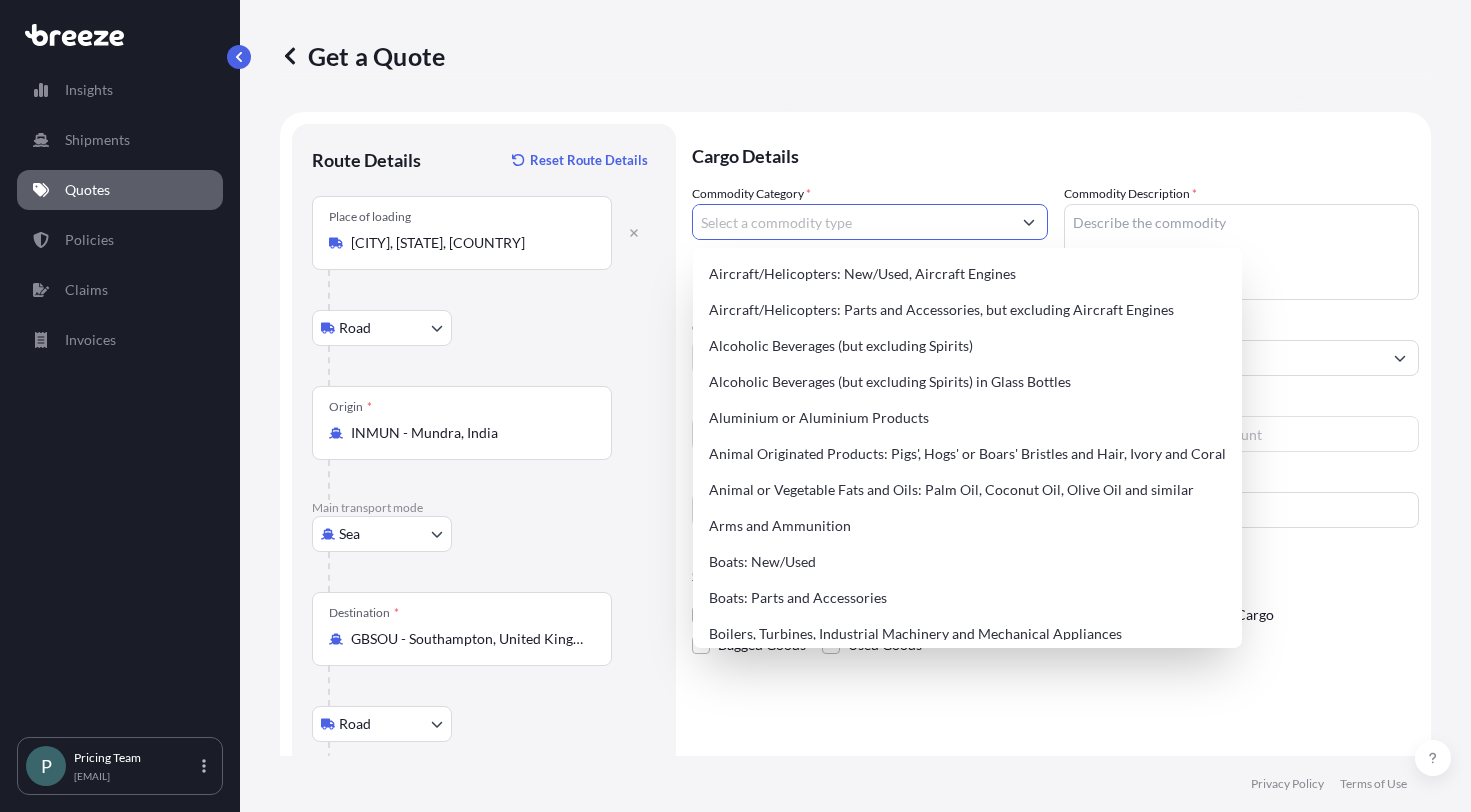 click at bounding box center (1029, 222) 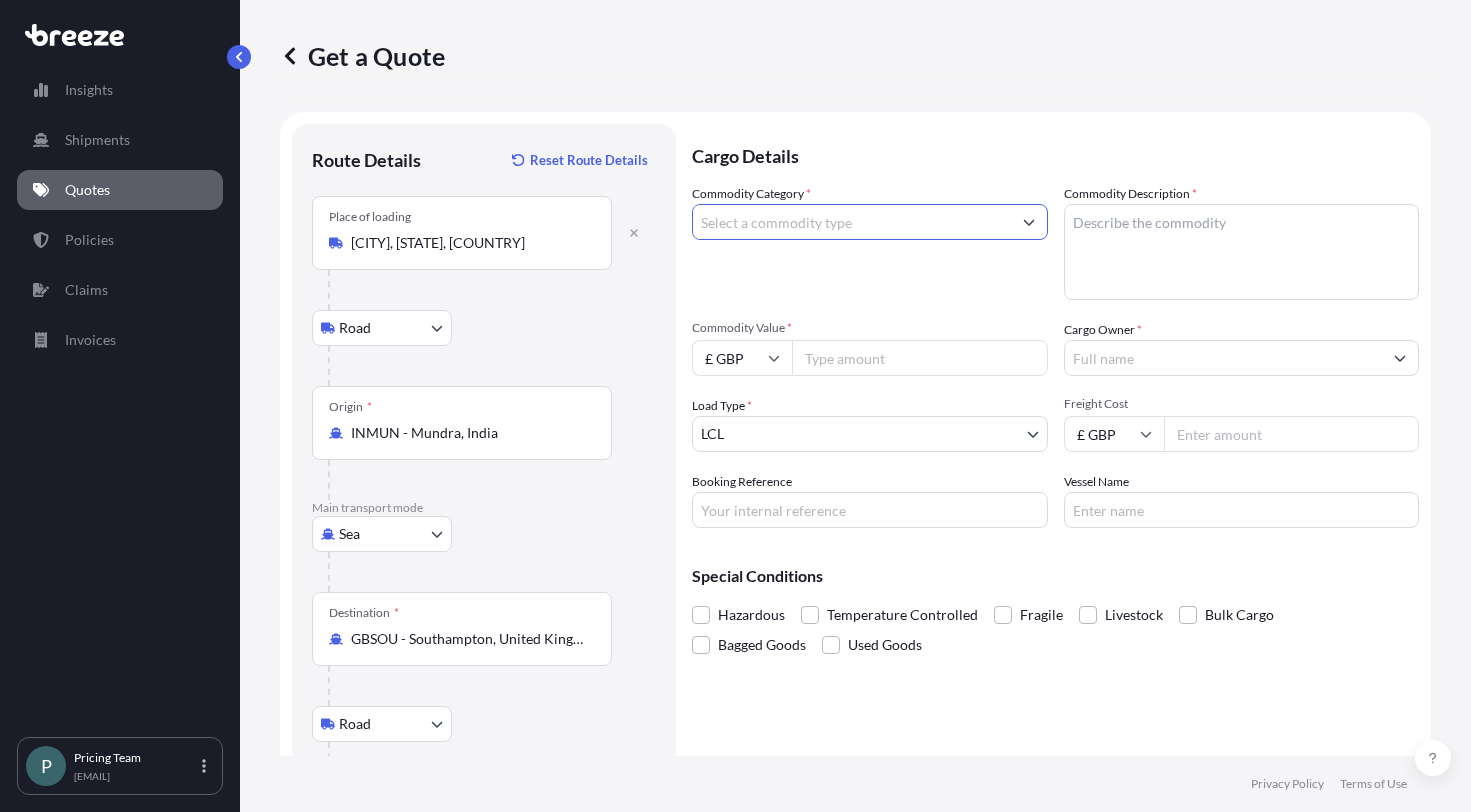 click 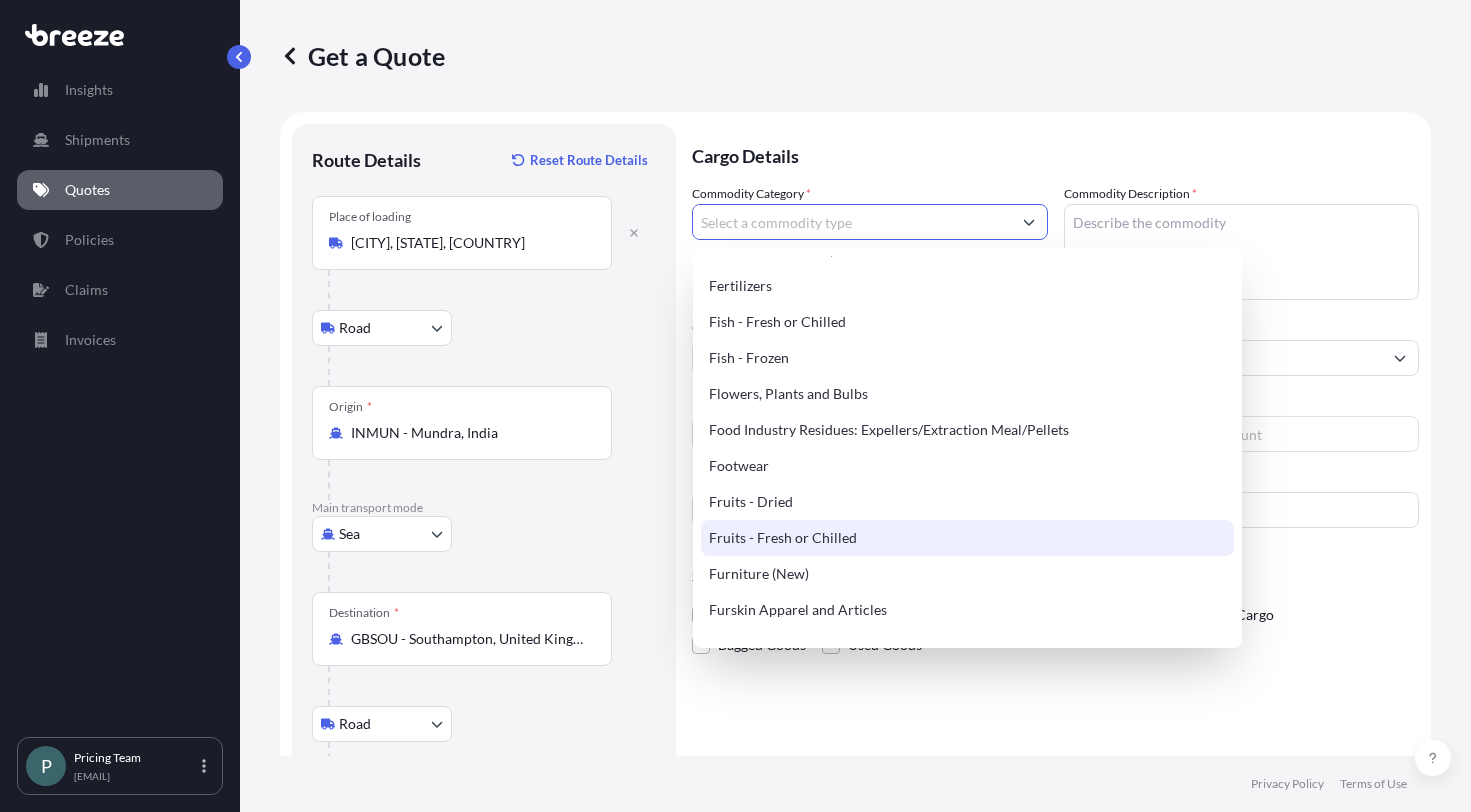 scroll, scrollTop: 1556, scrollLeft: 0, axis: vertical 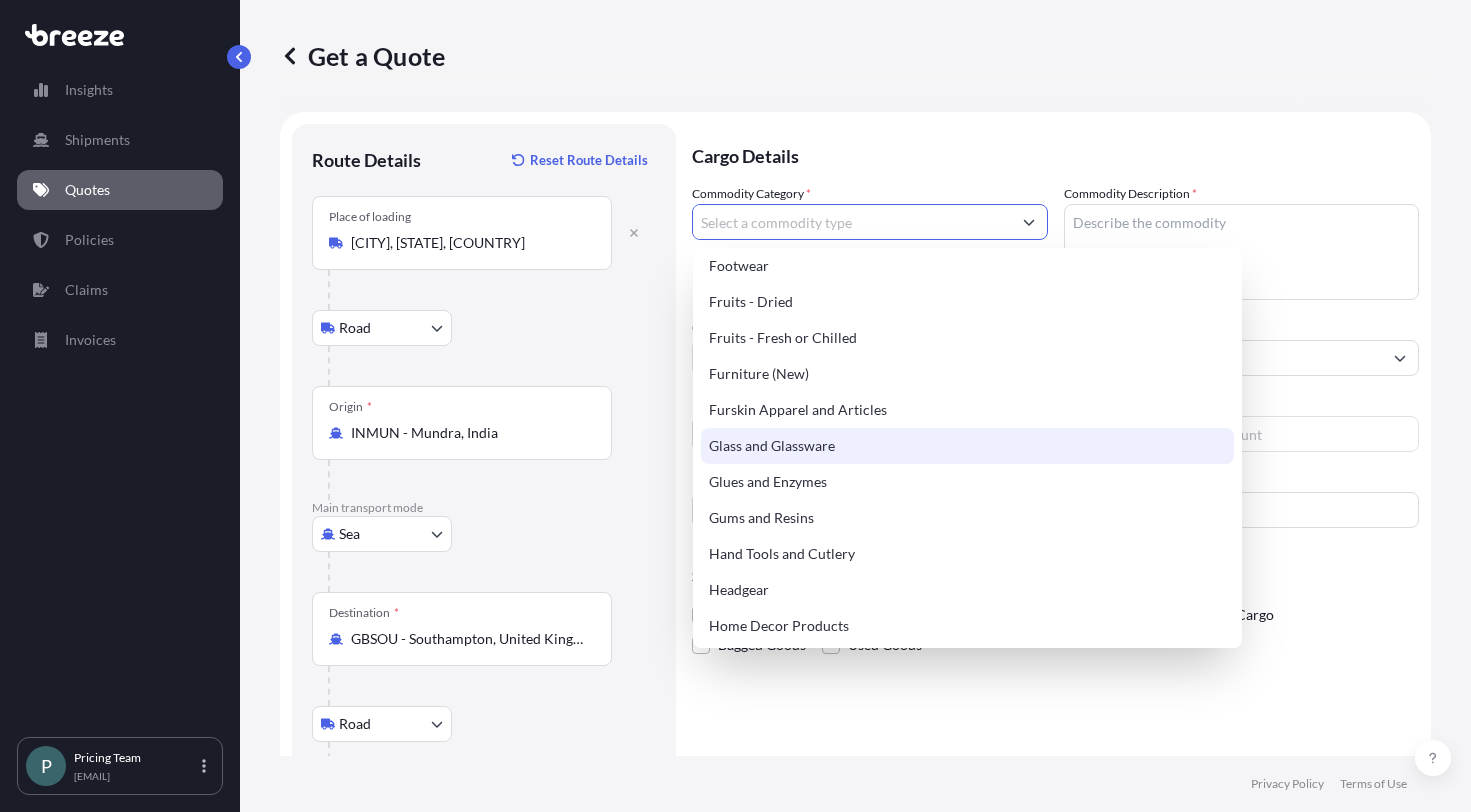 click on "Glass and Glassware" at bounding box center [967, 446] 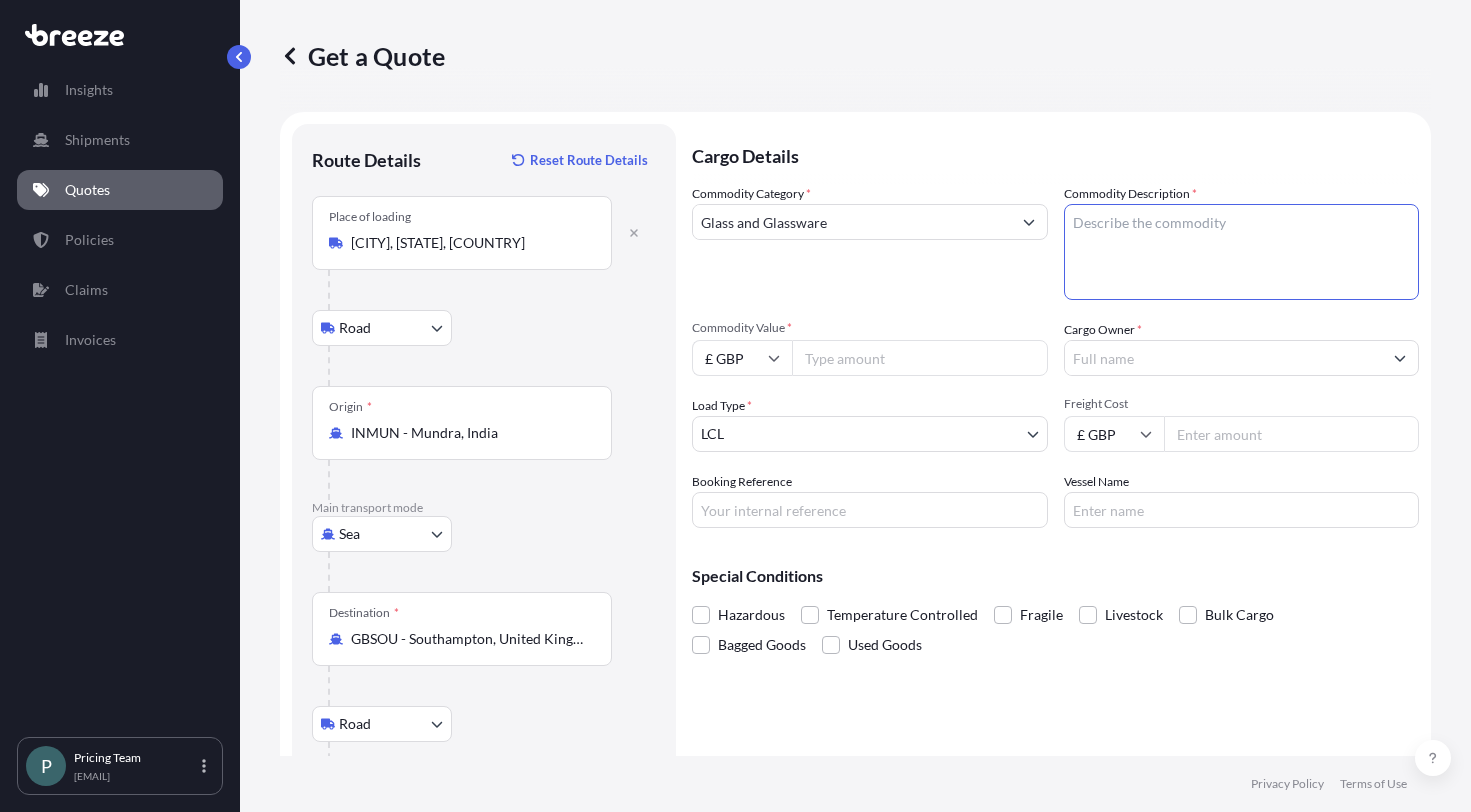 click on "Commodity Description *" at bounding box center [1242, 252] 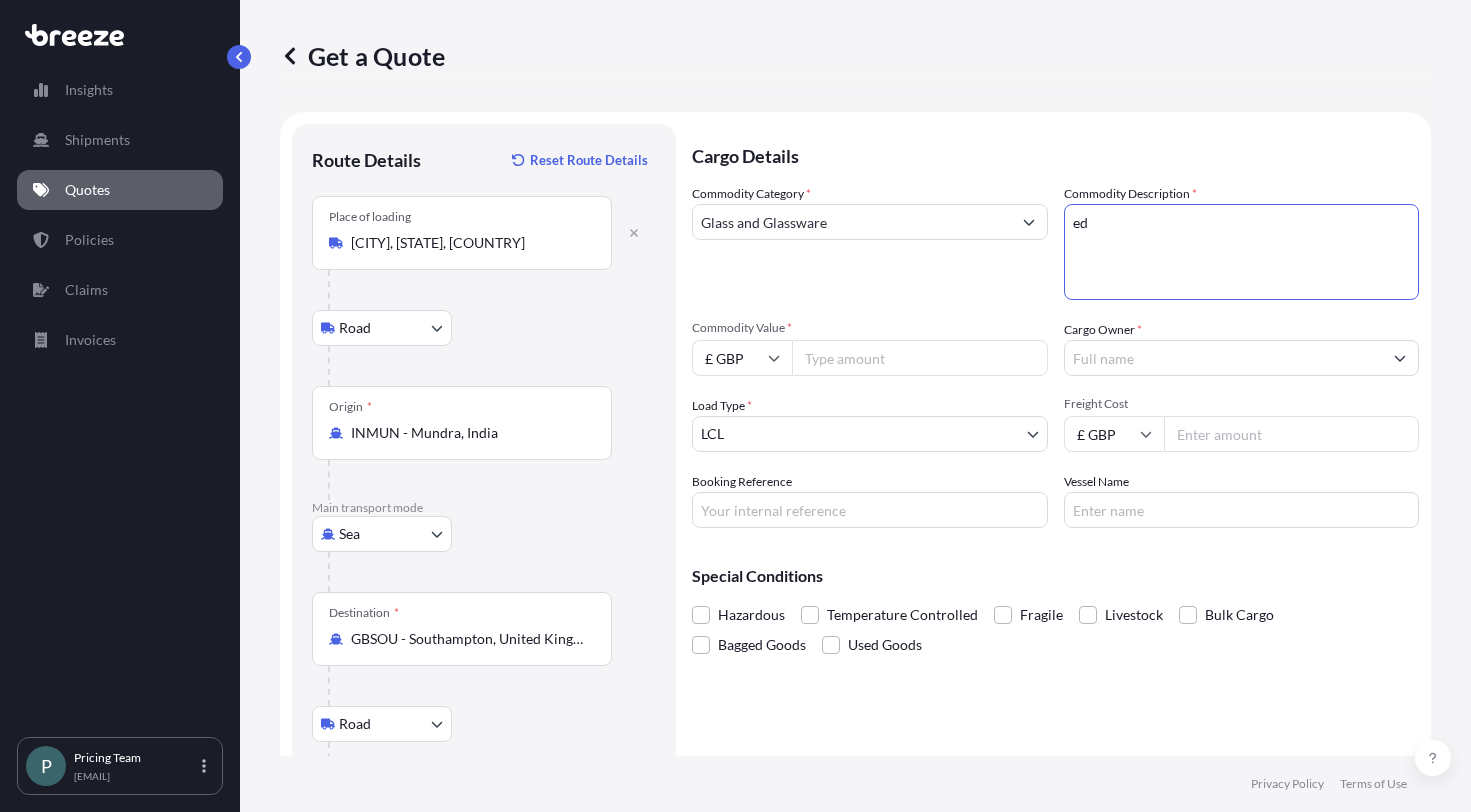 type on "e" 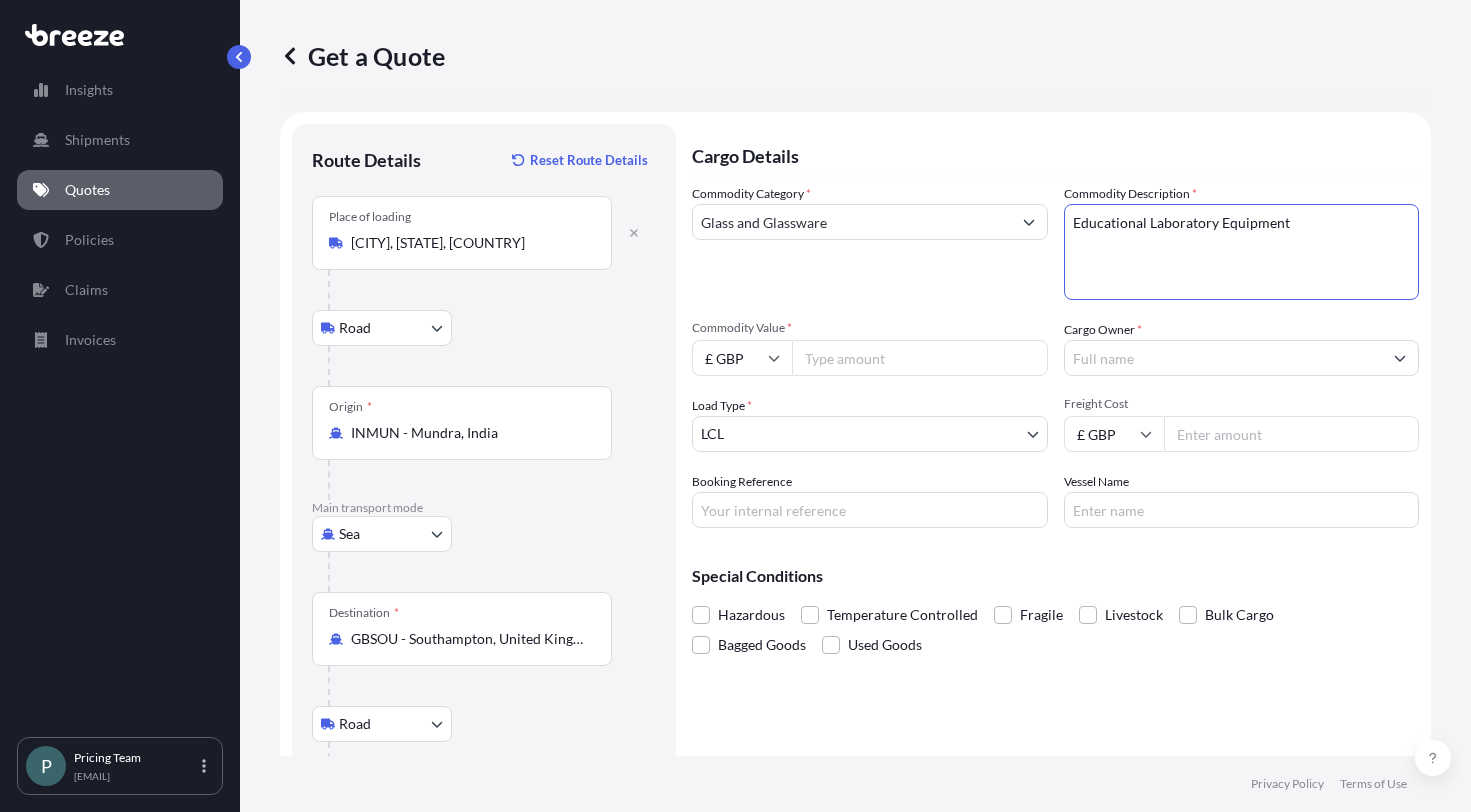 type on "Educational Laboratory Equipment" 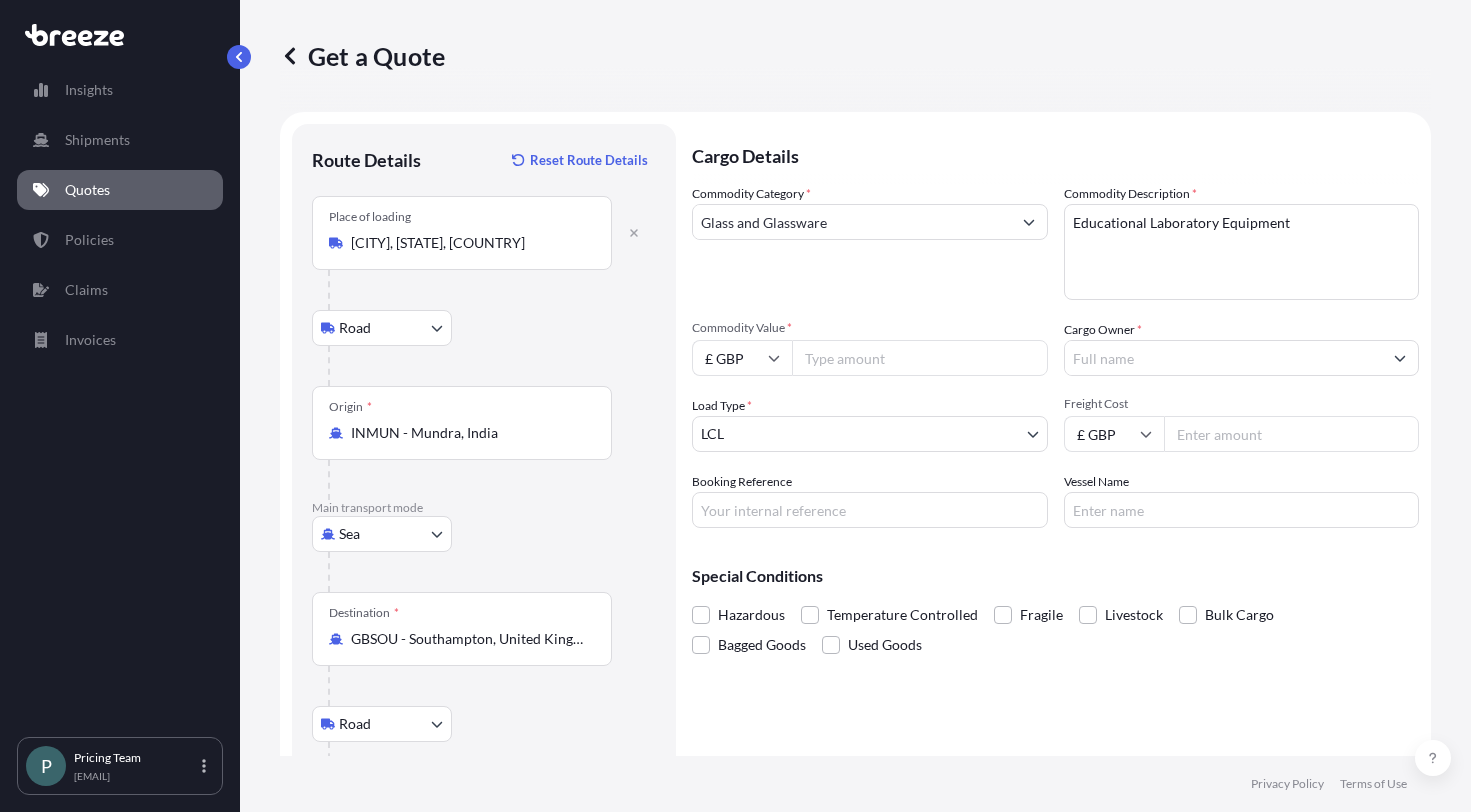 type on "[PRICE]" 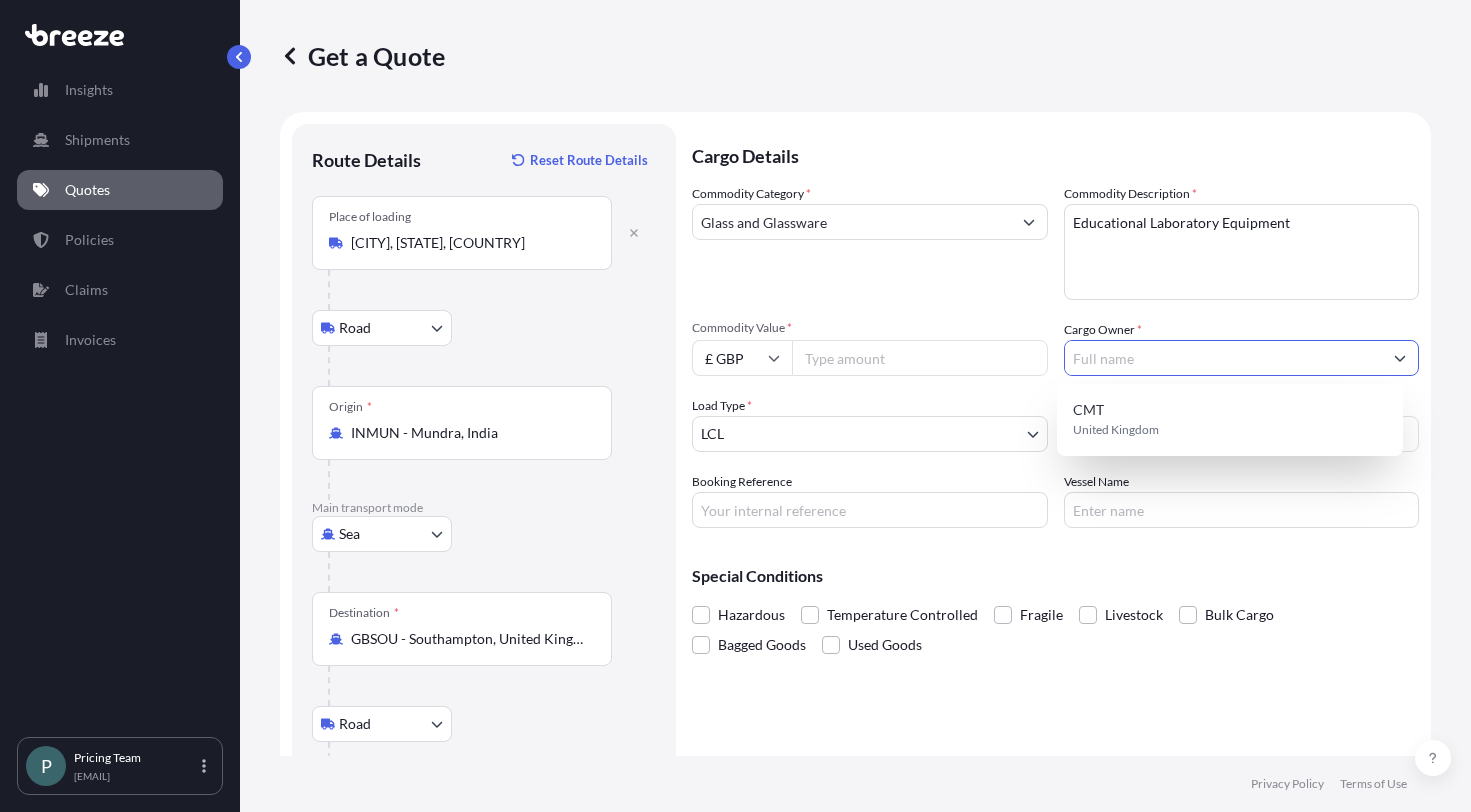 click on "Cargo Owner *" at bounding box center (1224, 358) 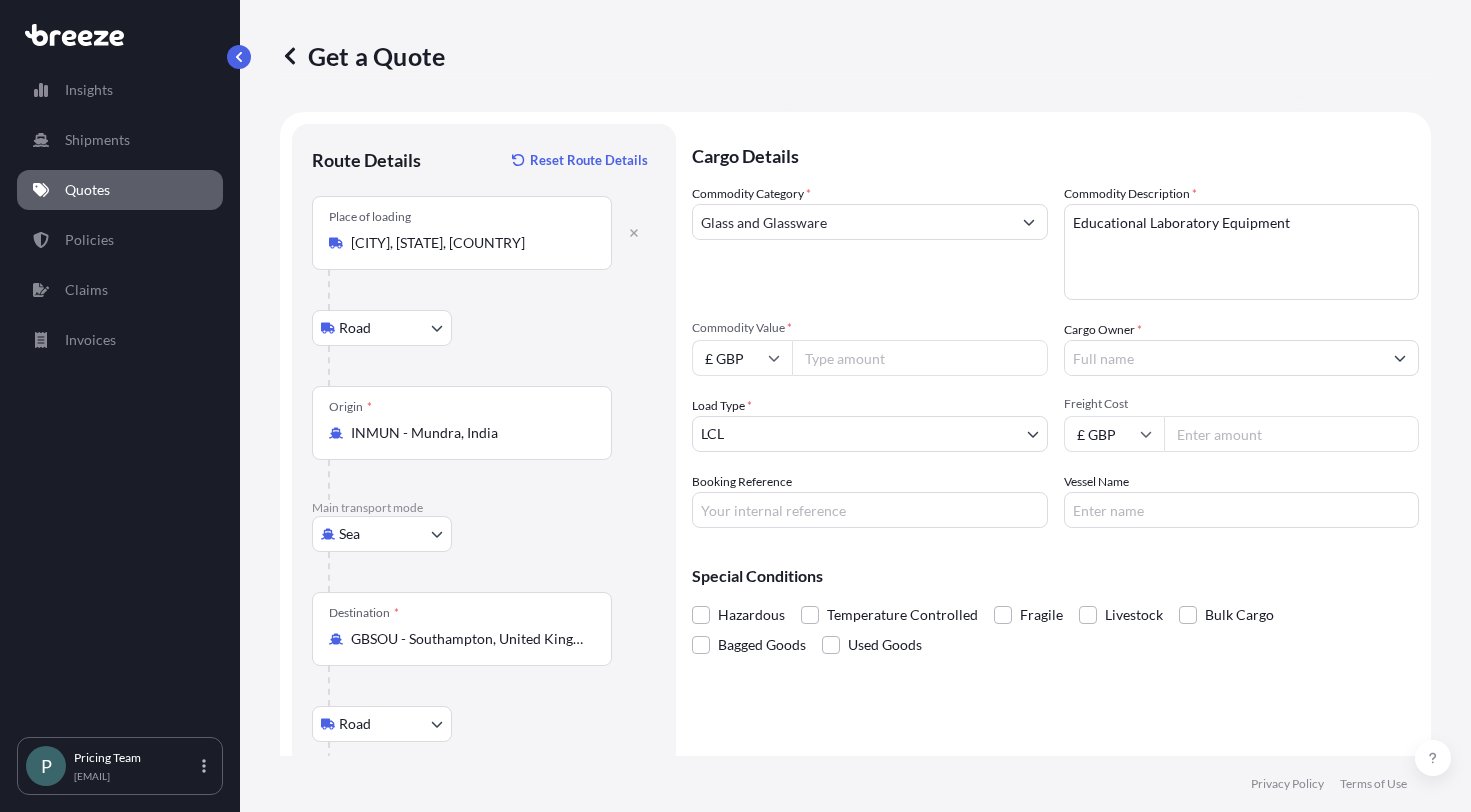 click on "Cargo Owner *" at bounding box center [1224, 358] 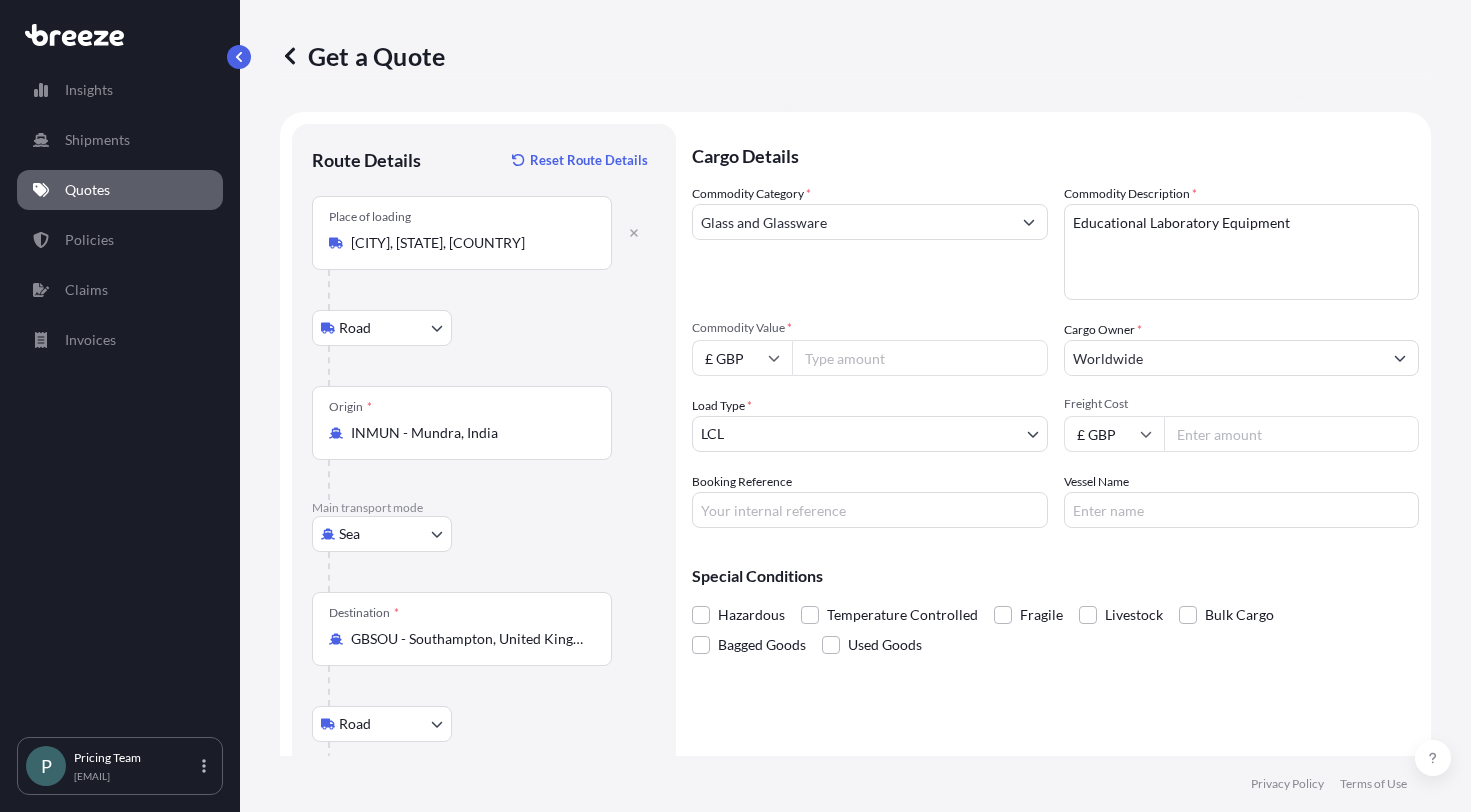 click on "Worldwide" at bounding box center [1224, 358] 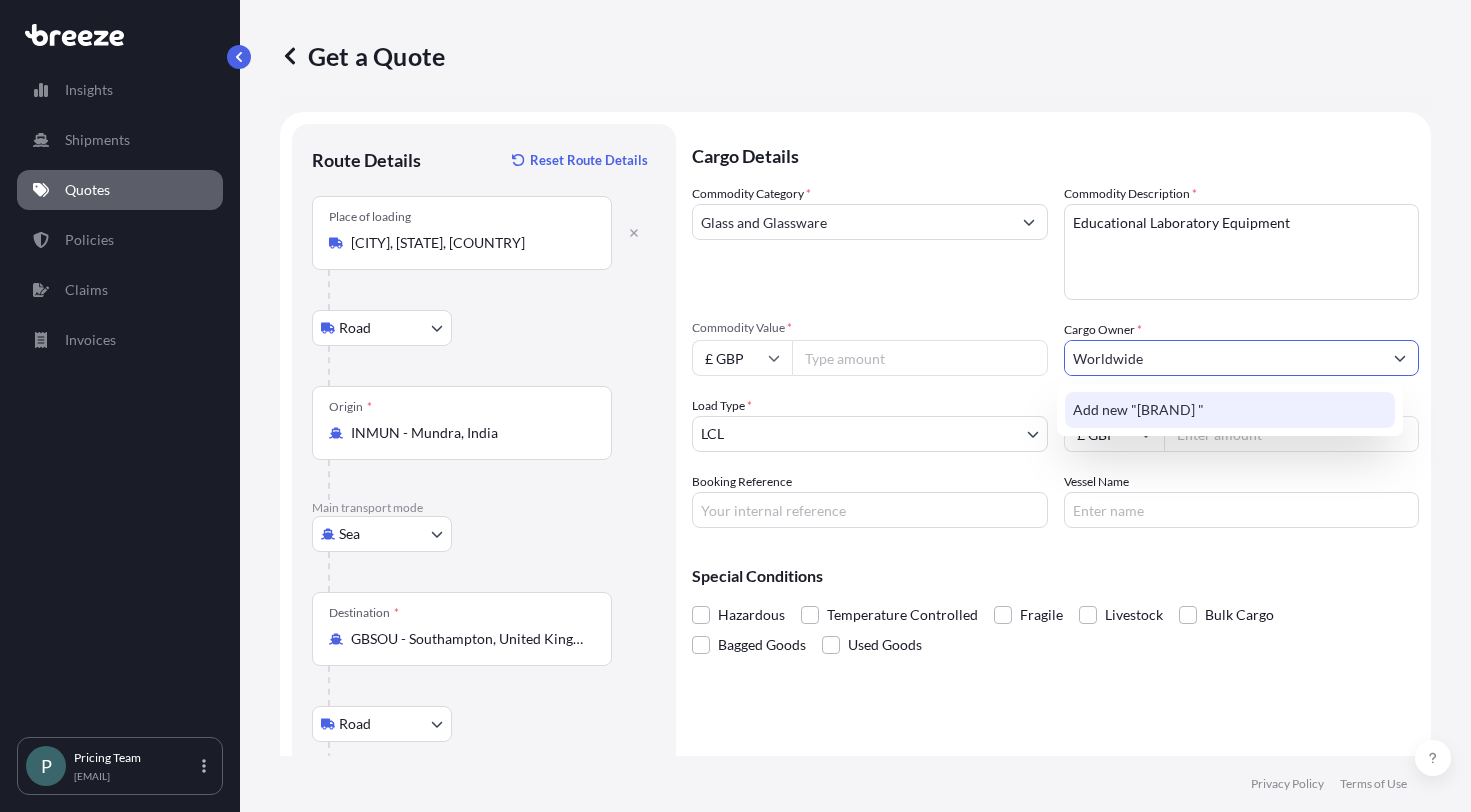 click on "Add new "[BRAND] "" at bounding box center [1138, 410] 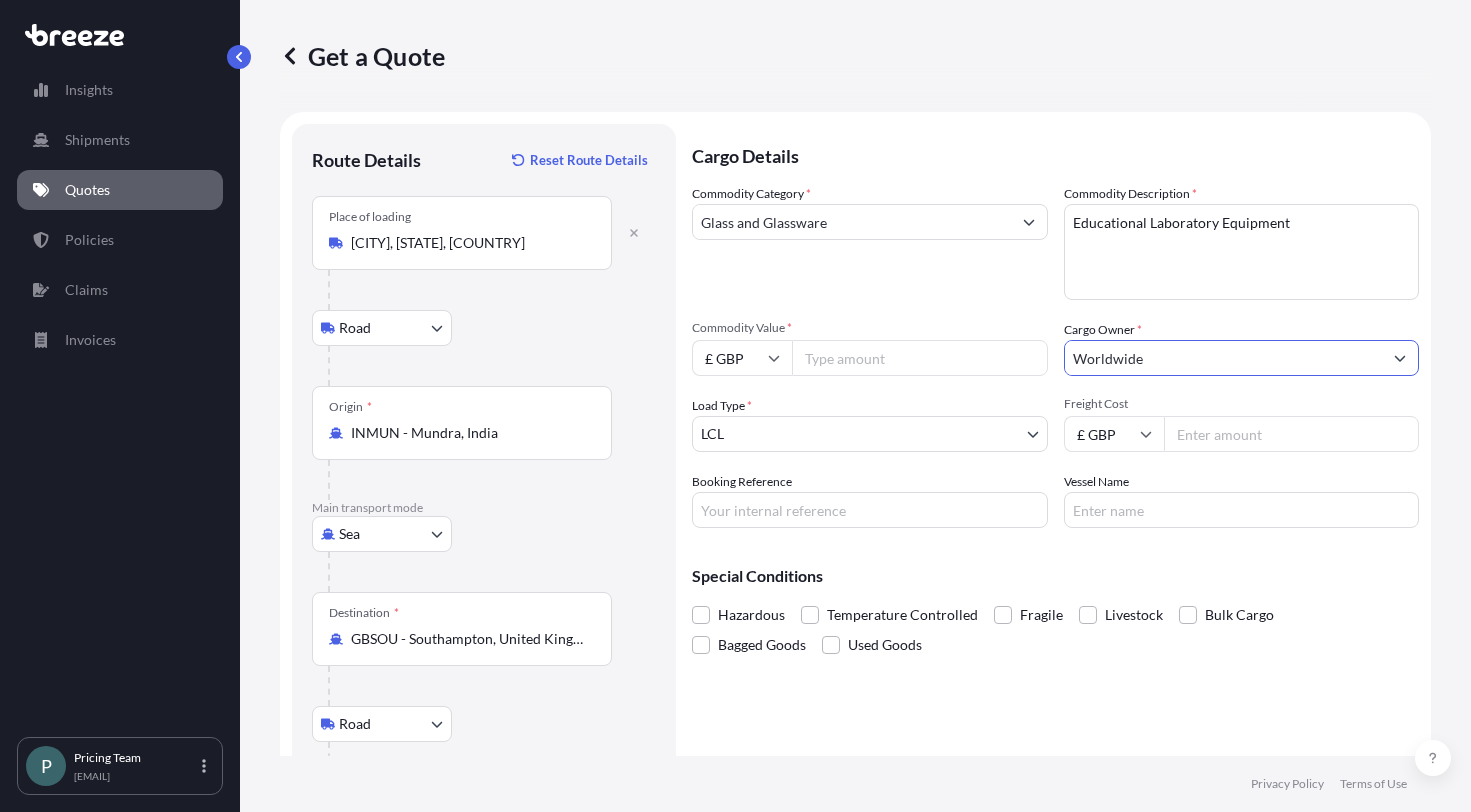 type on "Worldwide" 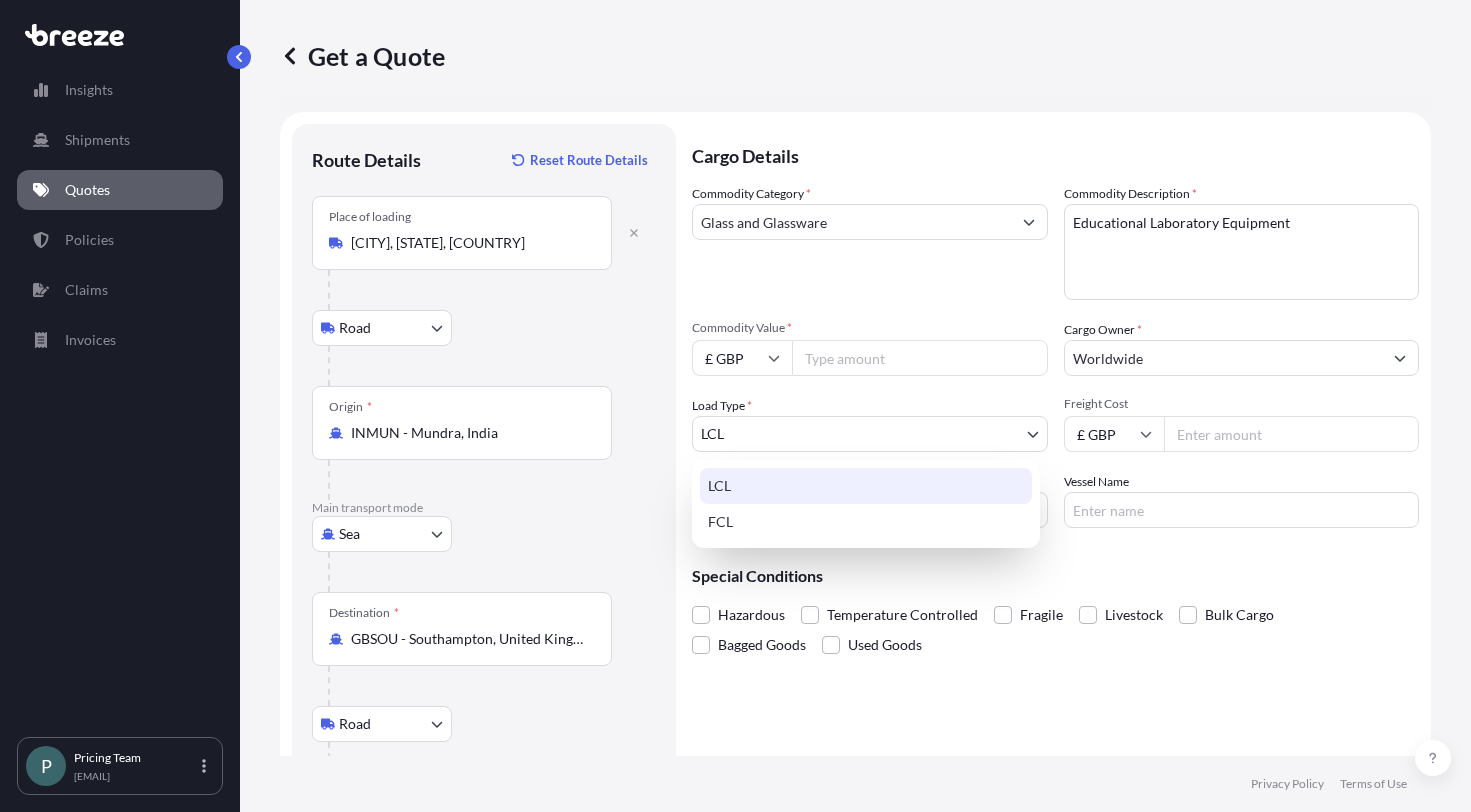click on "Insights Shipments Quotes Policies Claims Invoices P Pricing   Team [EMAIL] Get a Quote Route Details Reset Route Details Place of loading [CITY], [STATE], [COUNTRY] Road Road Rail Origin * [COUNTRY] - [CITY], [COUNTRY] Main transport mode Sea Sea Air Road Rail Destination * [COUNTRY] - [CITY], [COUNTRY] Road Road Rail Place of Discharge [CITY], [COUNTRY] Cargo Details Commodity Category * Glass and Glassware Commodity Description * Educational Laboratory Equipment Commodity Value   * £ GBP [PRICE] Cargo Owner * [BRAND] Load Type * LCL LCL FCL Freight Cost   £ GBP Booking Reference Vessel Name Special Conditions Hazardous Temperature Controlled Fragile Livestock Bulk Cargo Bagged Goods Used Goods Get a Quote Privacy Policy Terms of Use
0 LCL FCL" at bounding box center (735, 406) 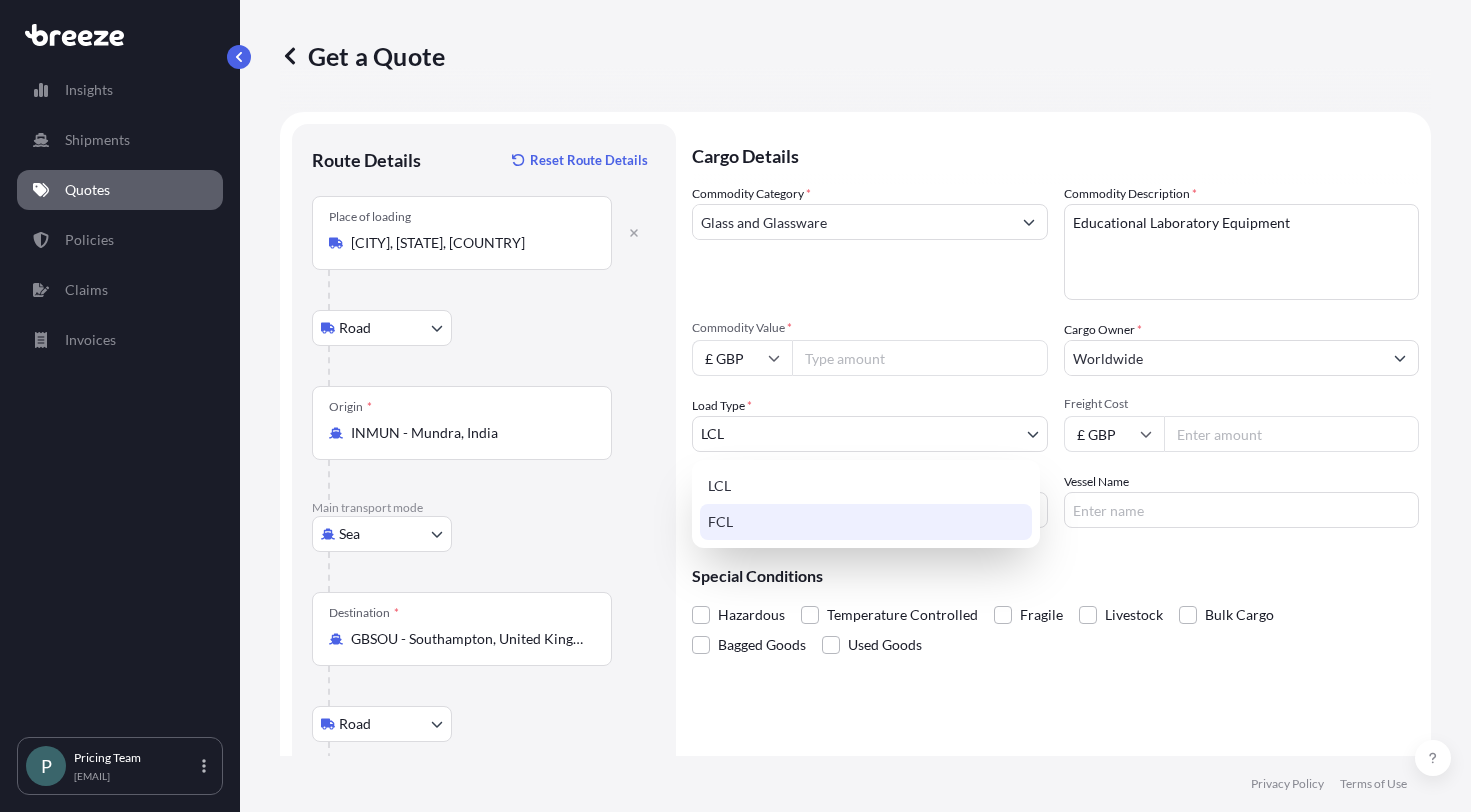 click on "FCL" at bounding box center [866, 522] 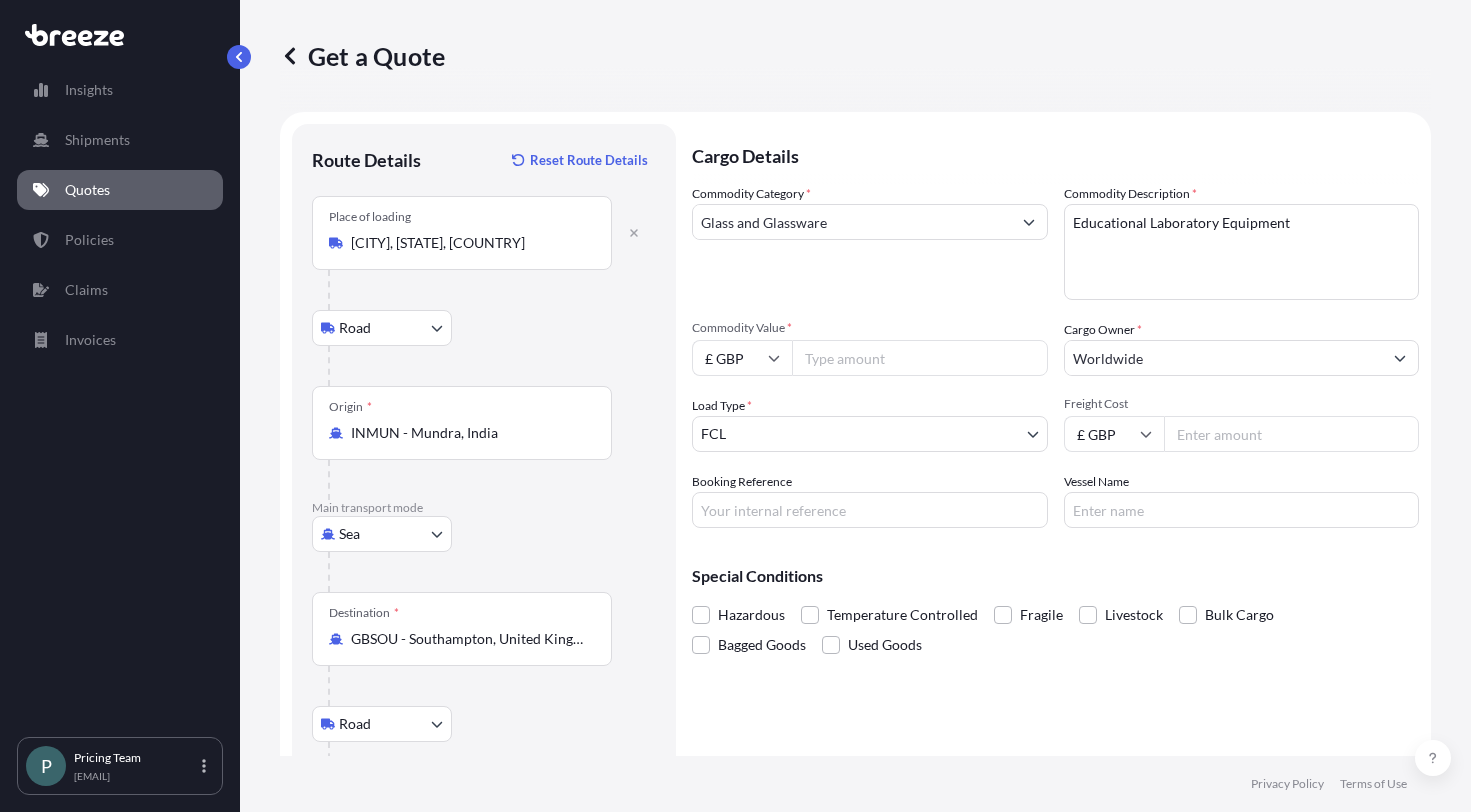 drag, startPoint x: 1217, startPoint y: 441, endPoint x: 1260, endPoint y: 434, distance: 43.56604 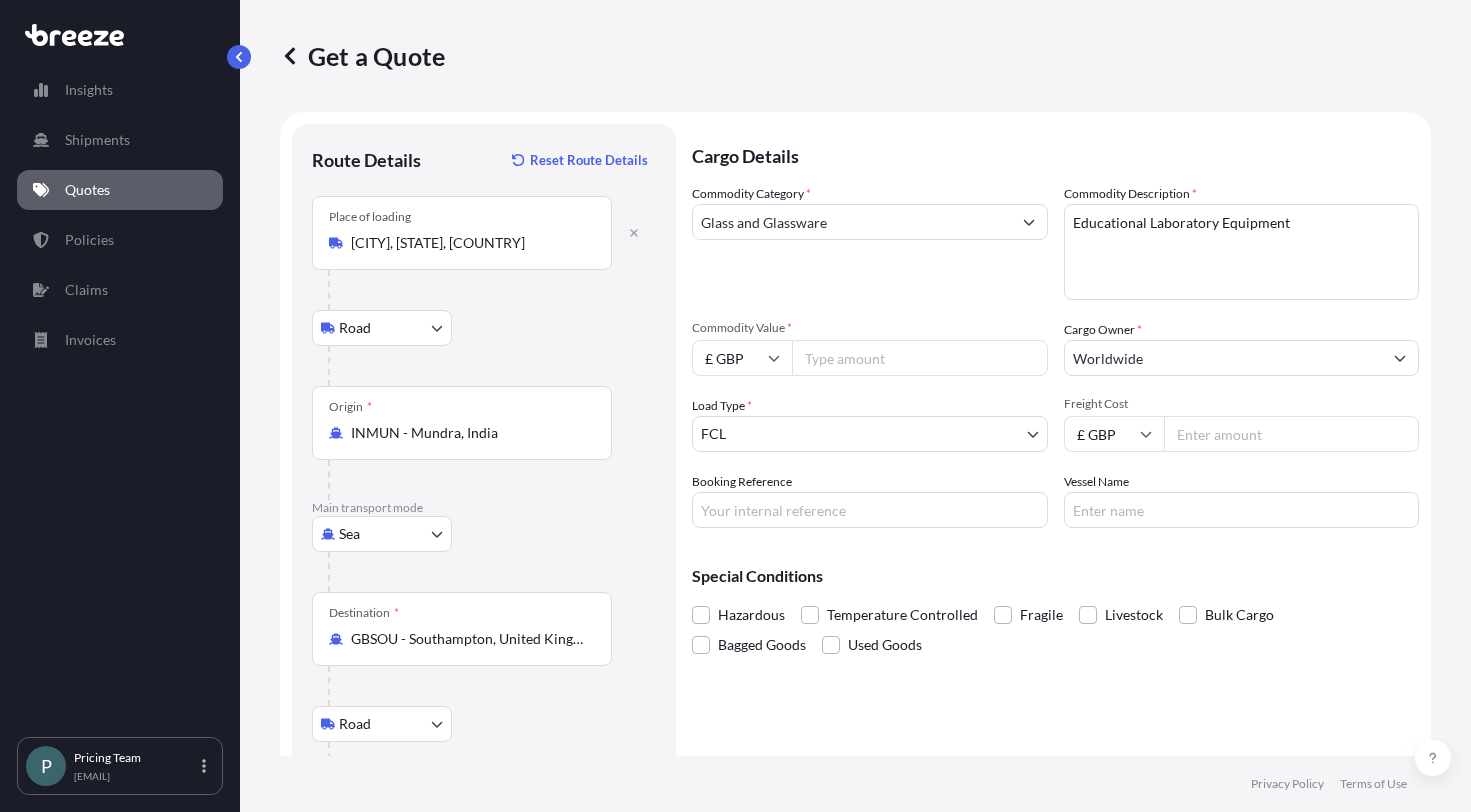 click on "Freight Cost" at bounding box center [1292, 434] 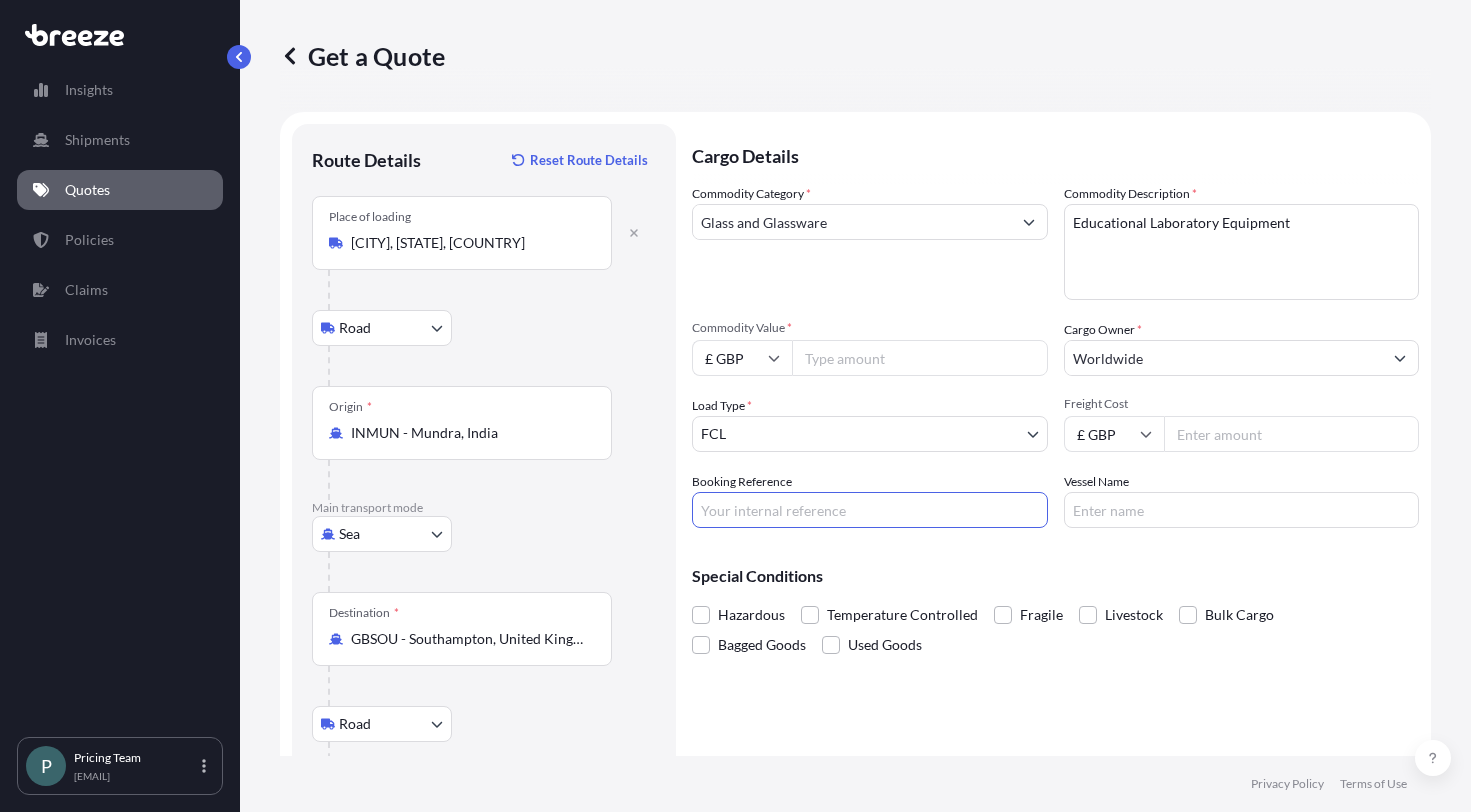 click on "Booking Reference" at bounding box center [870, 510] 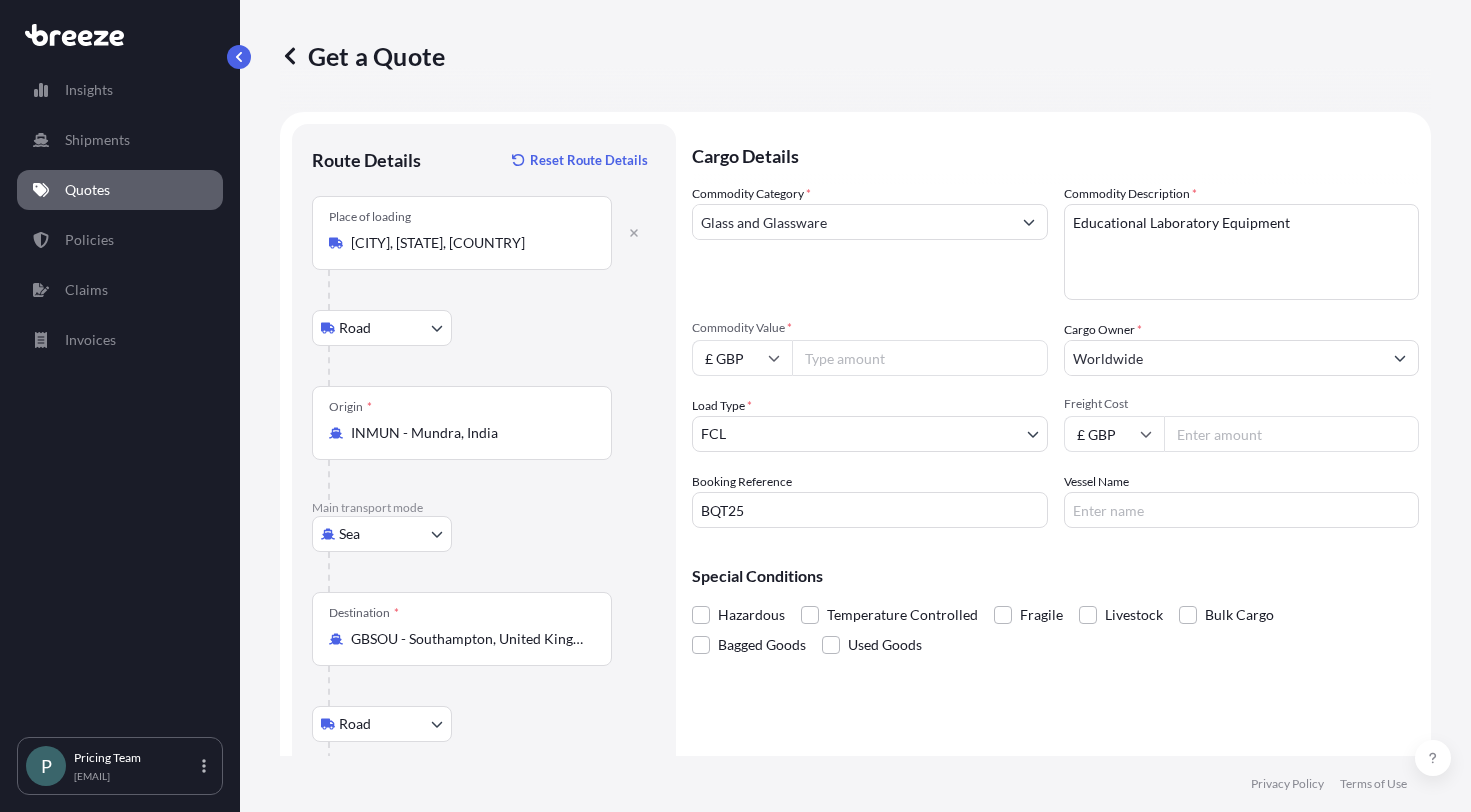 click on "BQT25" at bounding box center (870, 510) 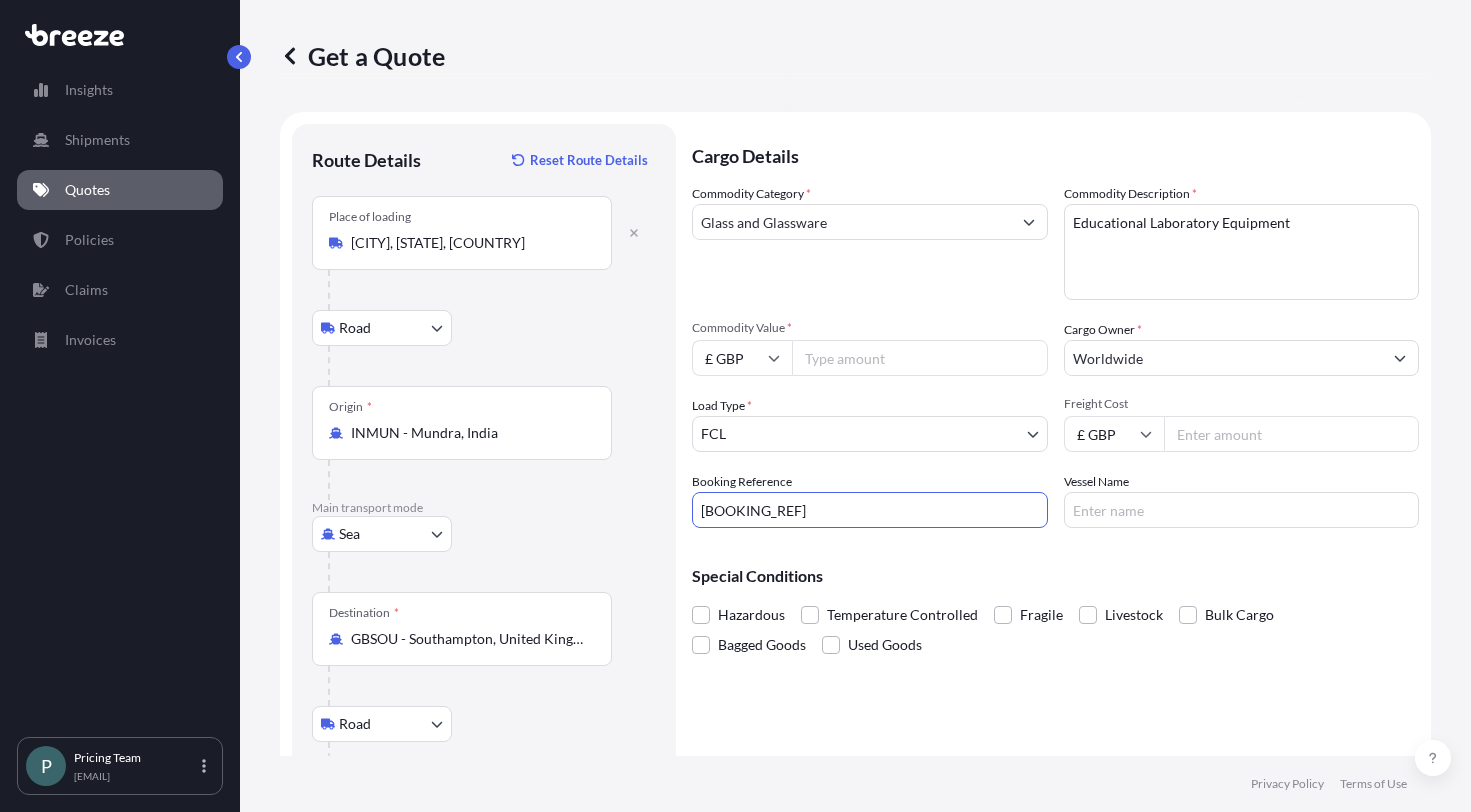 type on "[BOOKING_REF]" 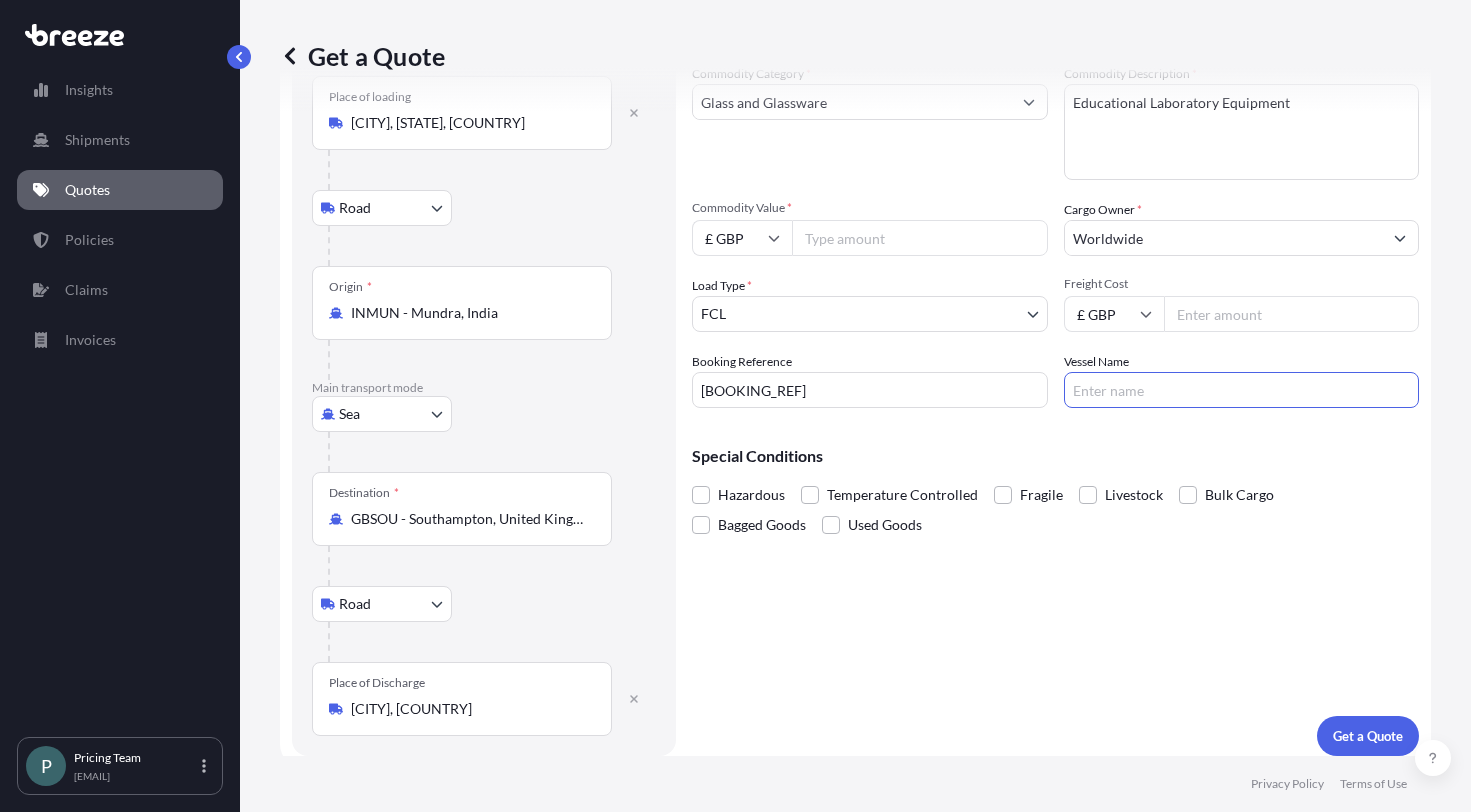 scroll, scrollTop: 132, scrollLeft: 0, axis: vertical 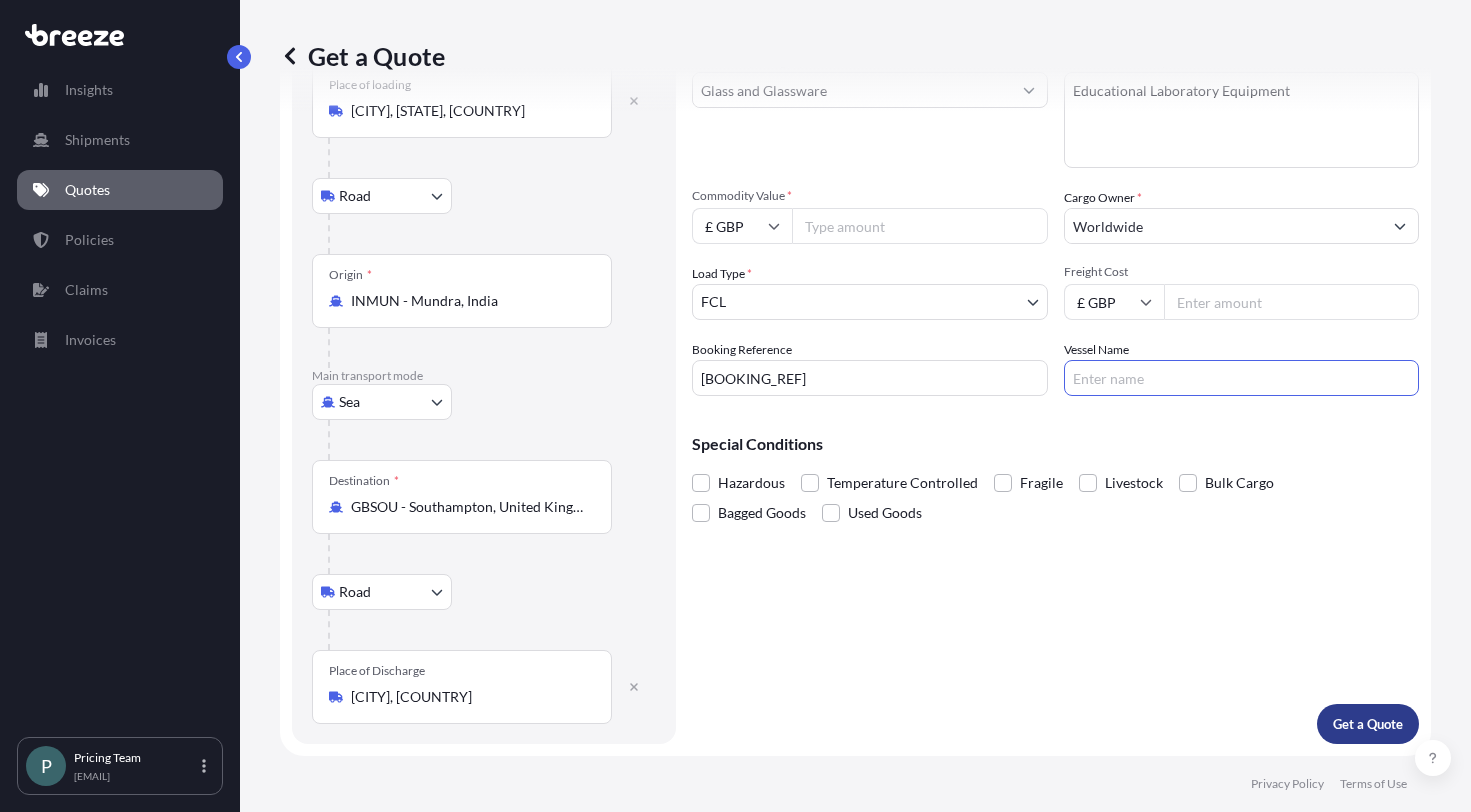 click on "Get a Quote" at bounding box center (1368, 724) 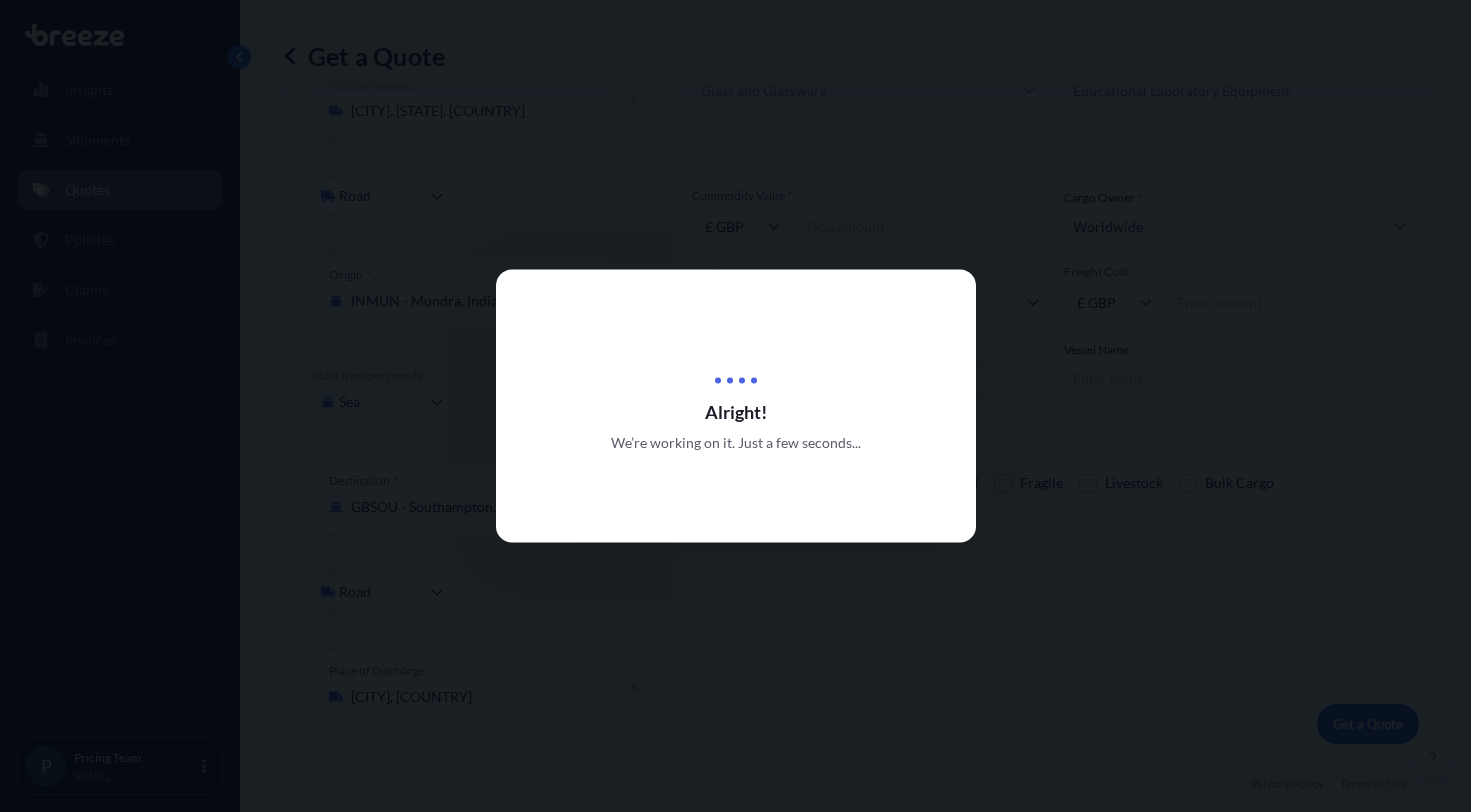 scroll, scrollTop: 0, scrollLeft: 0, axis: both 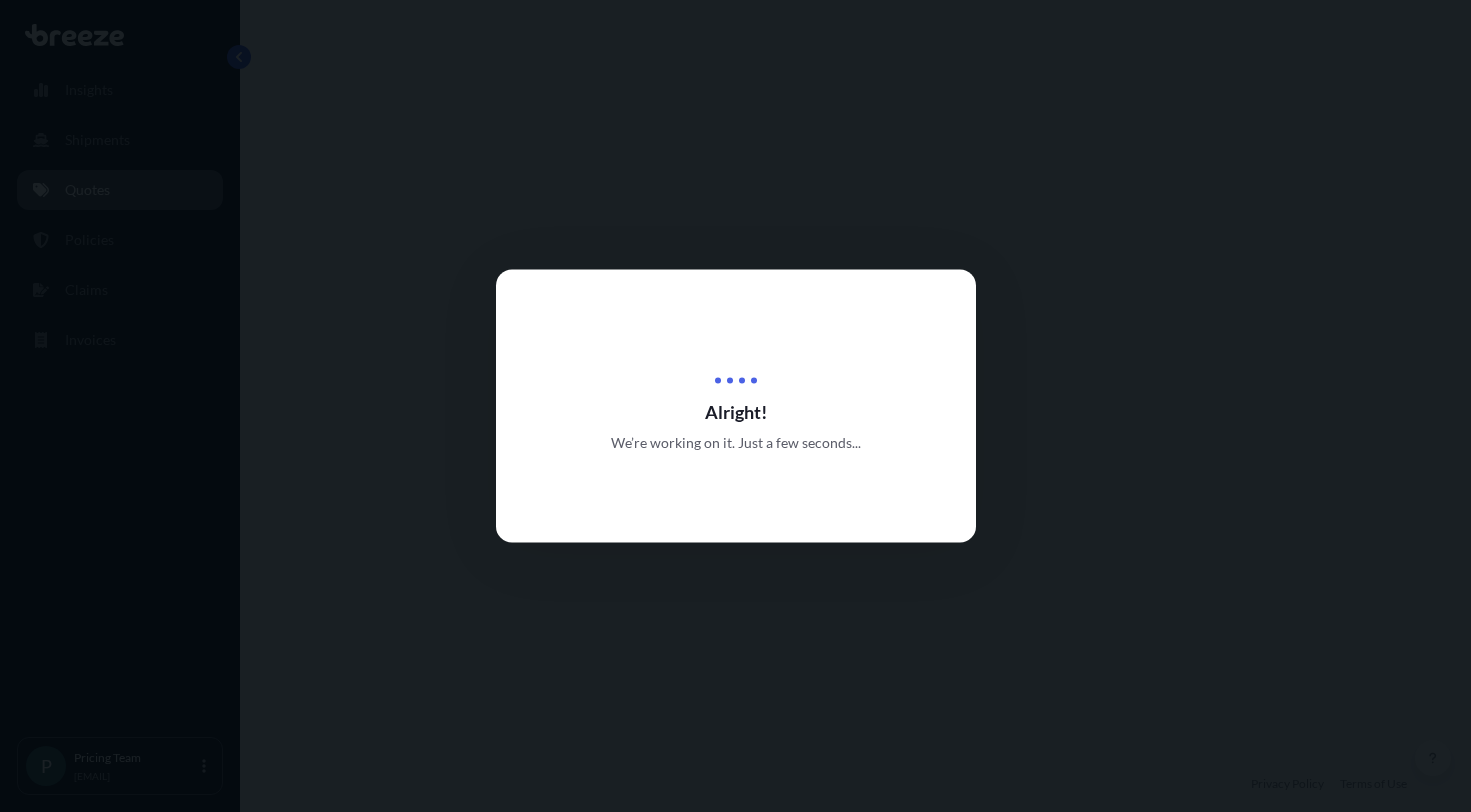 select on "Road" 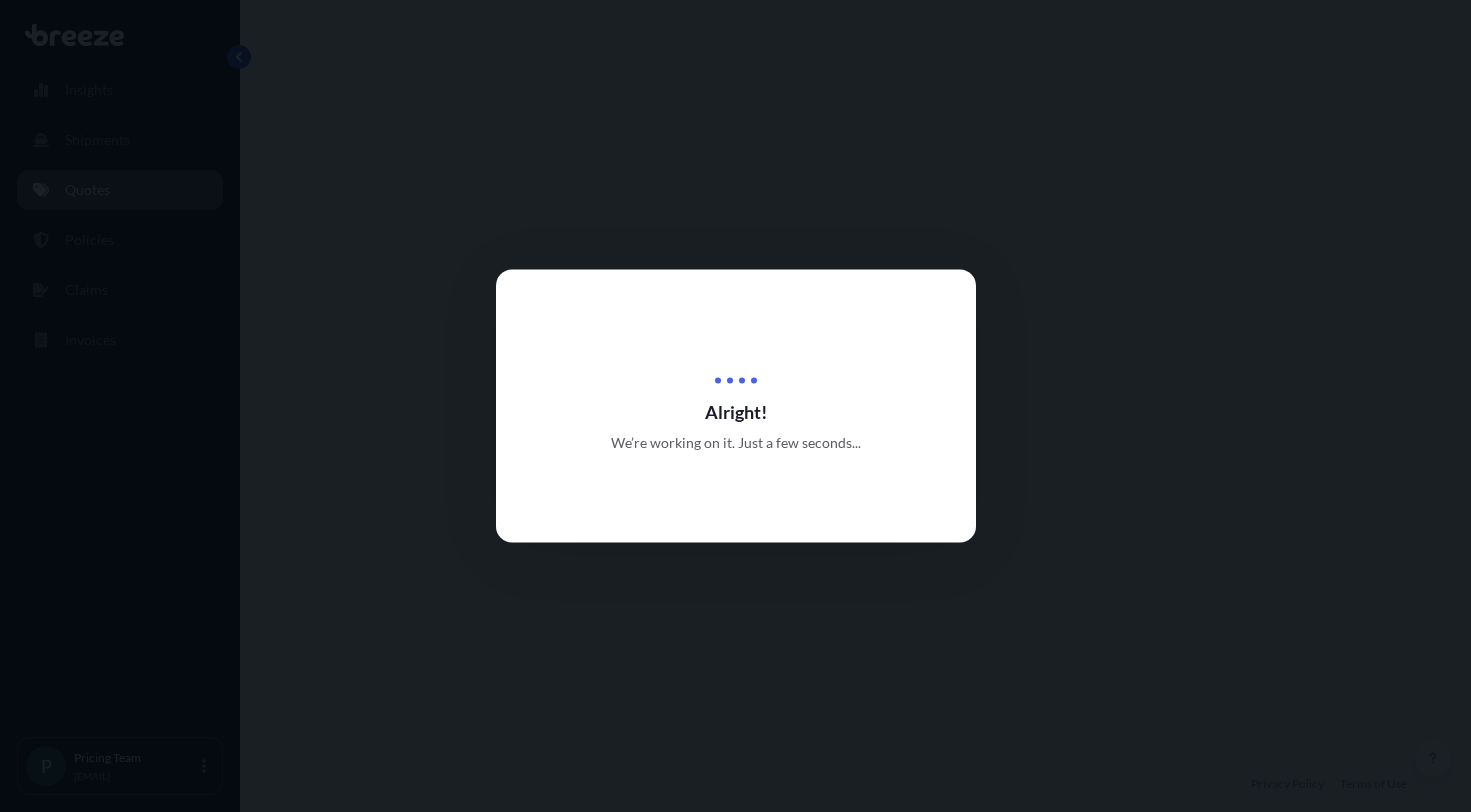 select on "Sea" 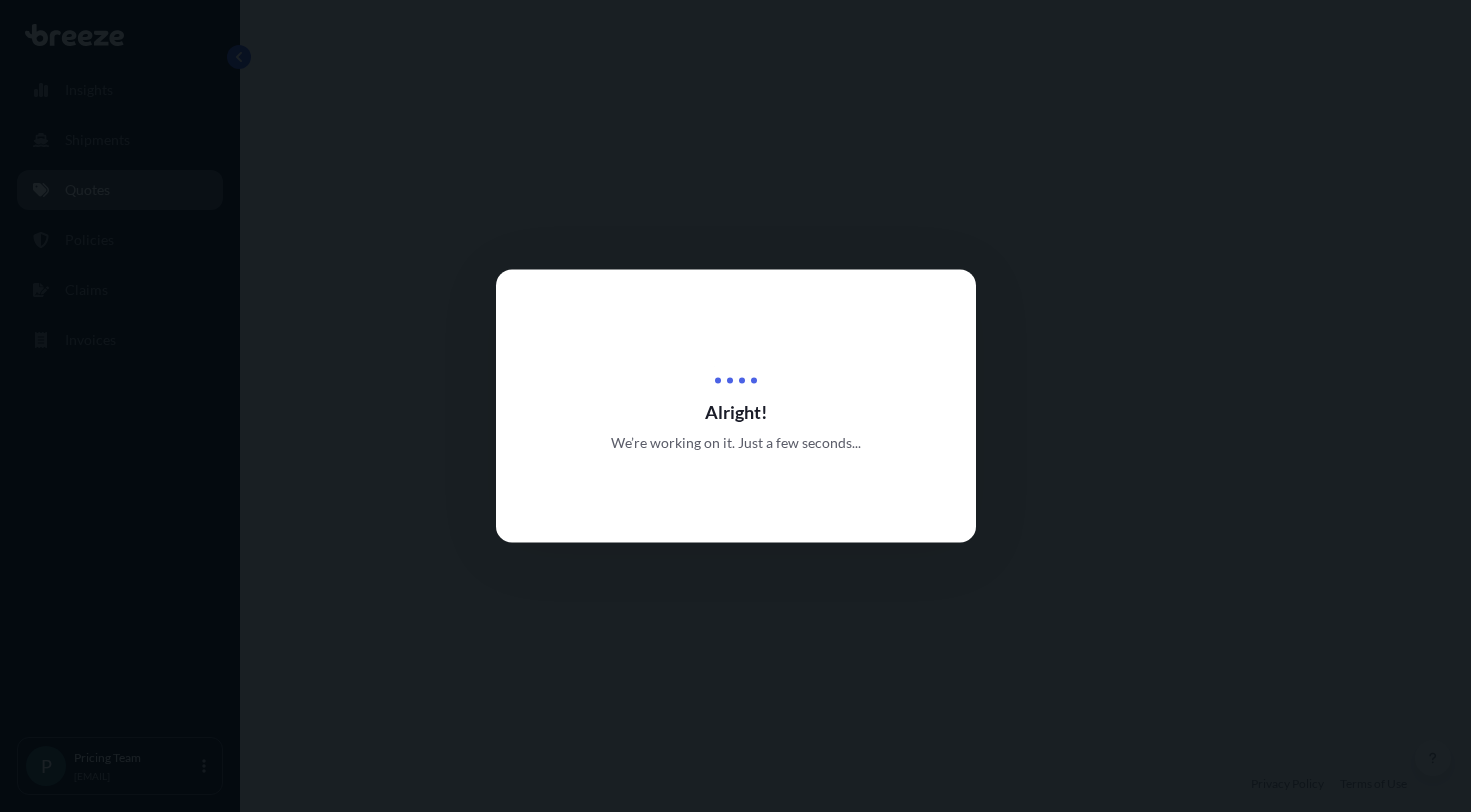 select on "Road" 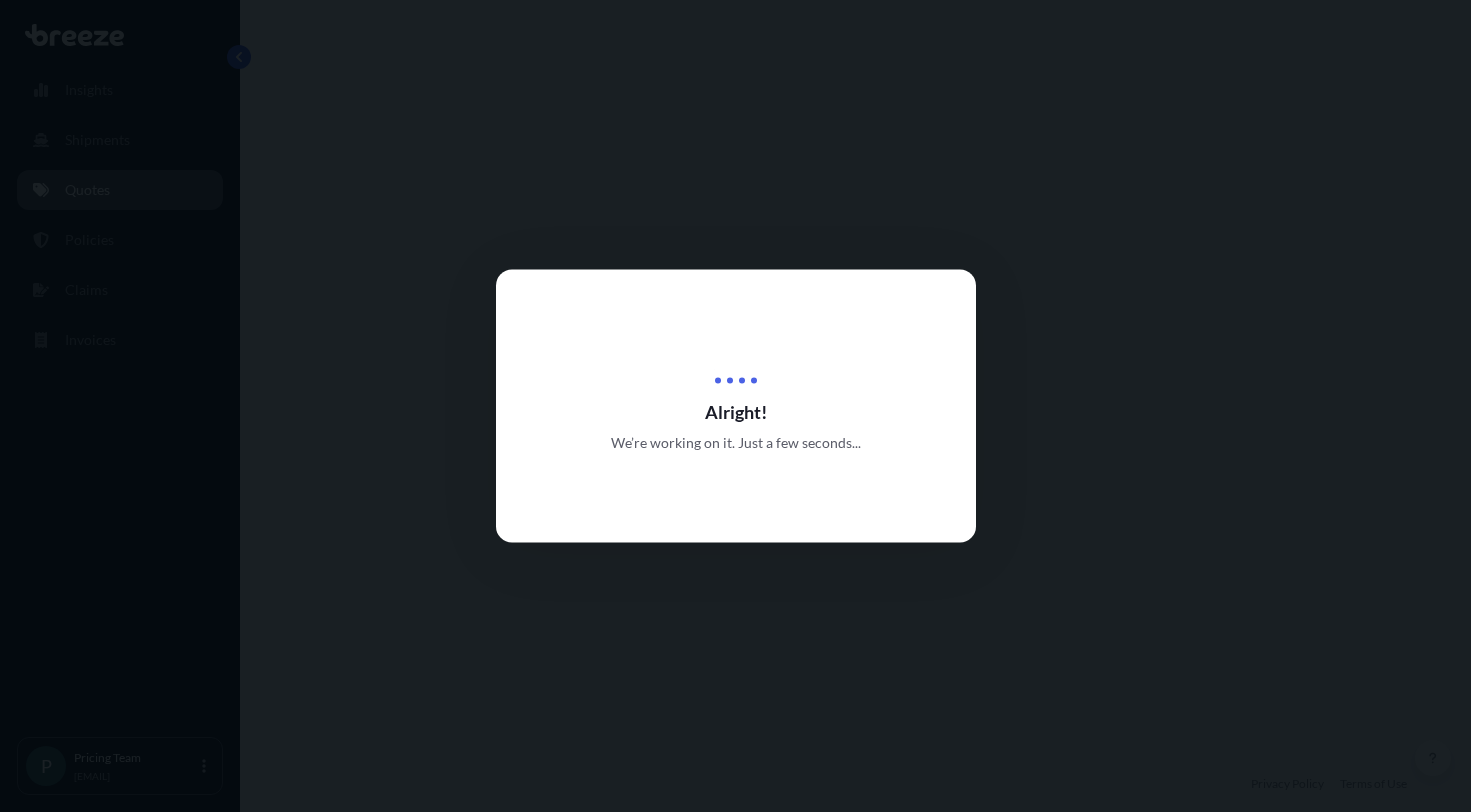 select on "2" 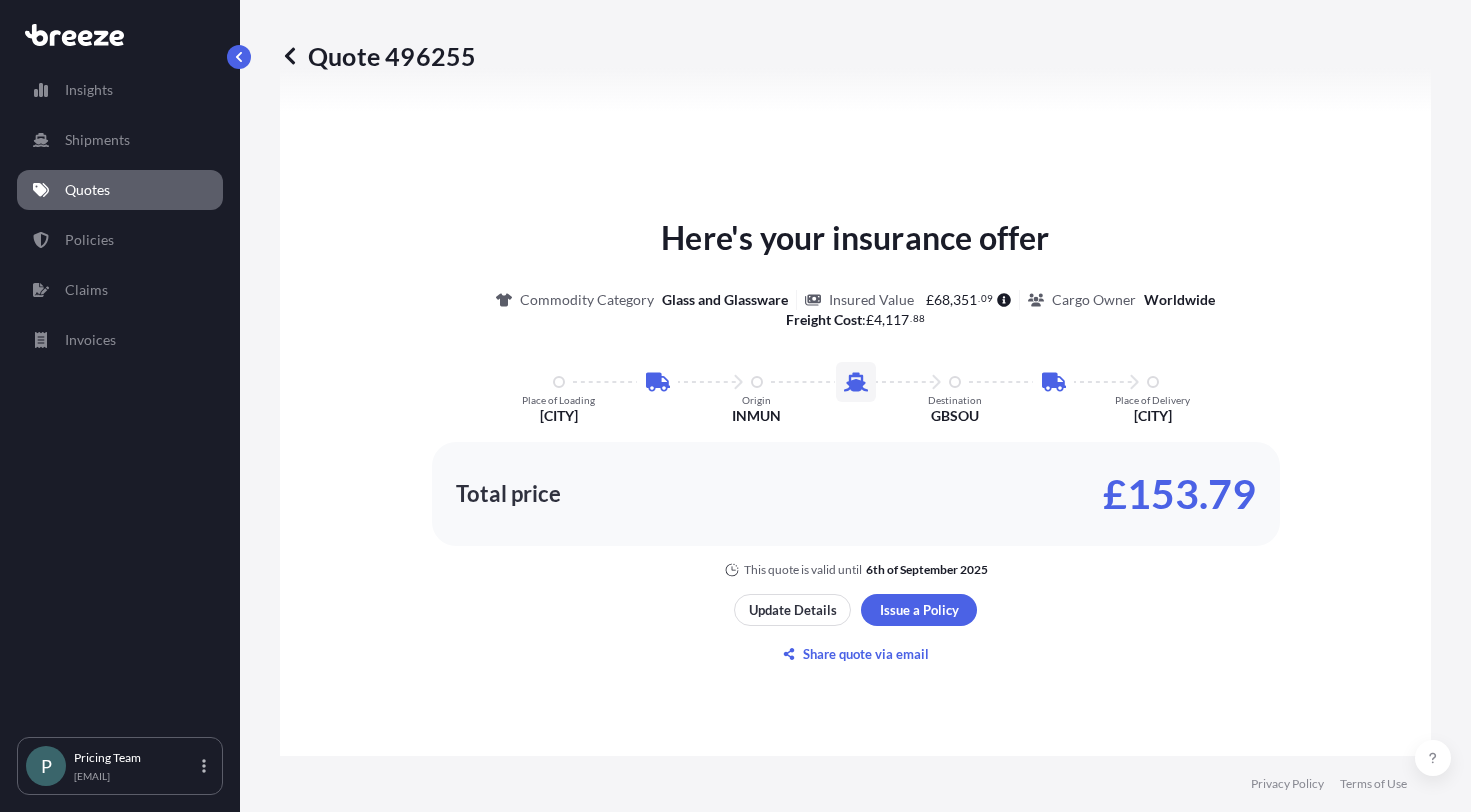 scroll, scrollTop: 1100, scrollLeft: 0, axis: vertical 